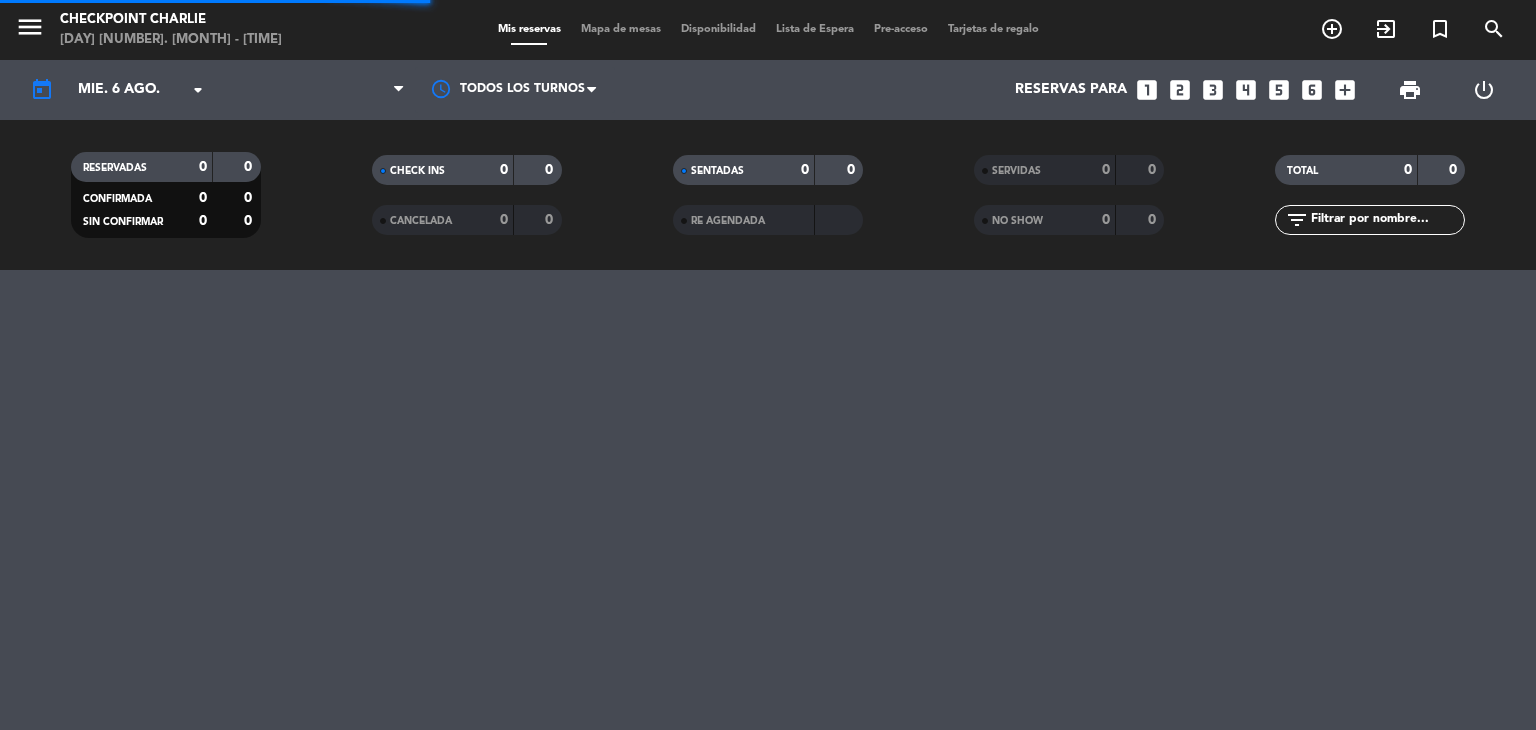 scroll, scrollTop: 0, scrollLeft: 0, axis: both 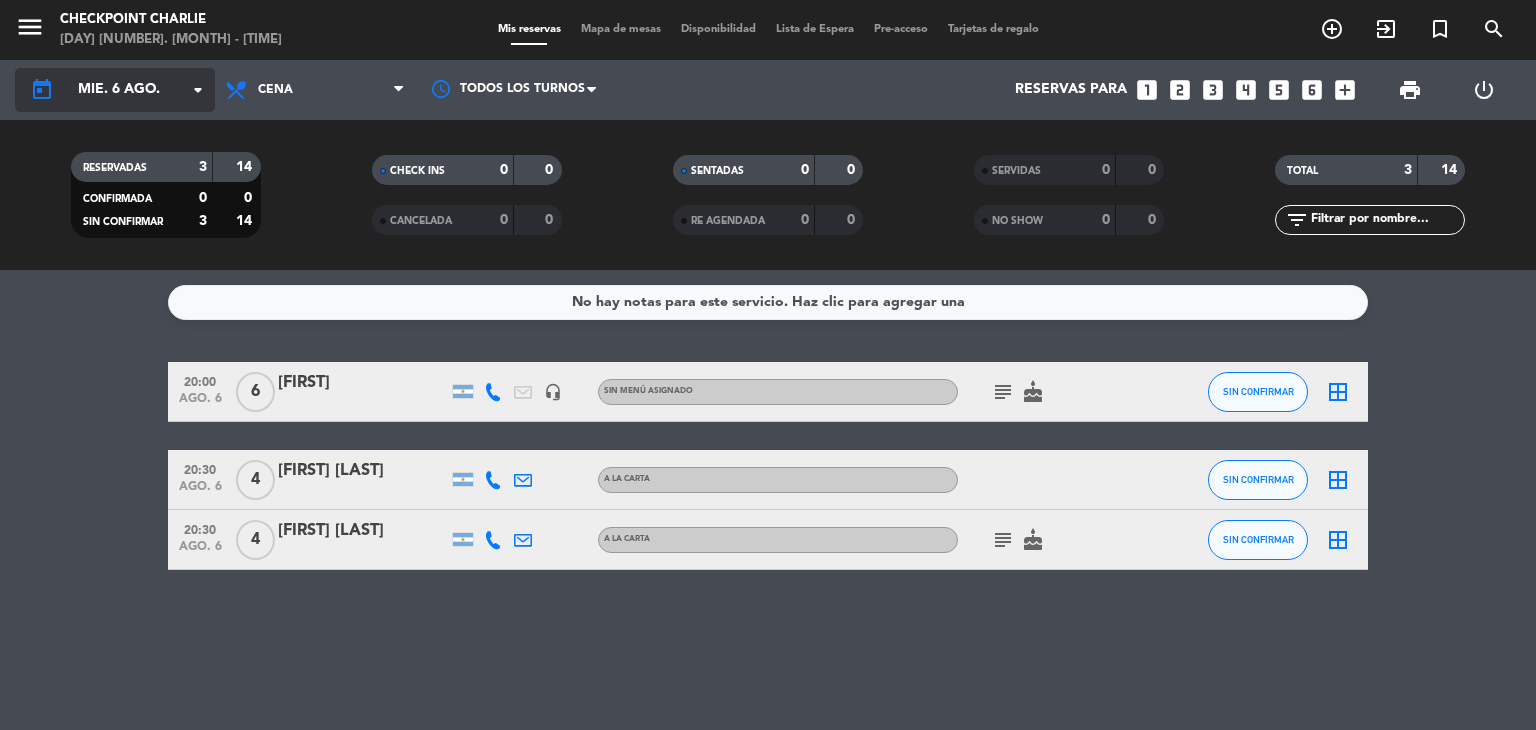 click on "arrow_drop_down" 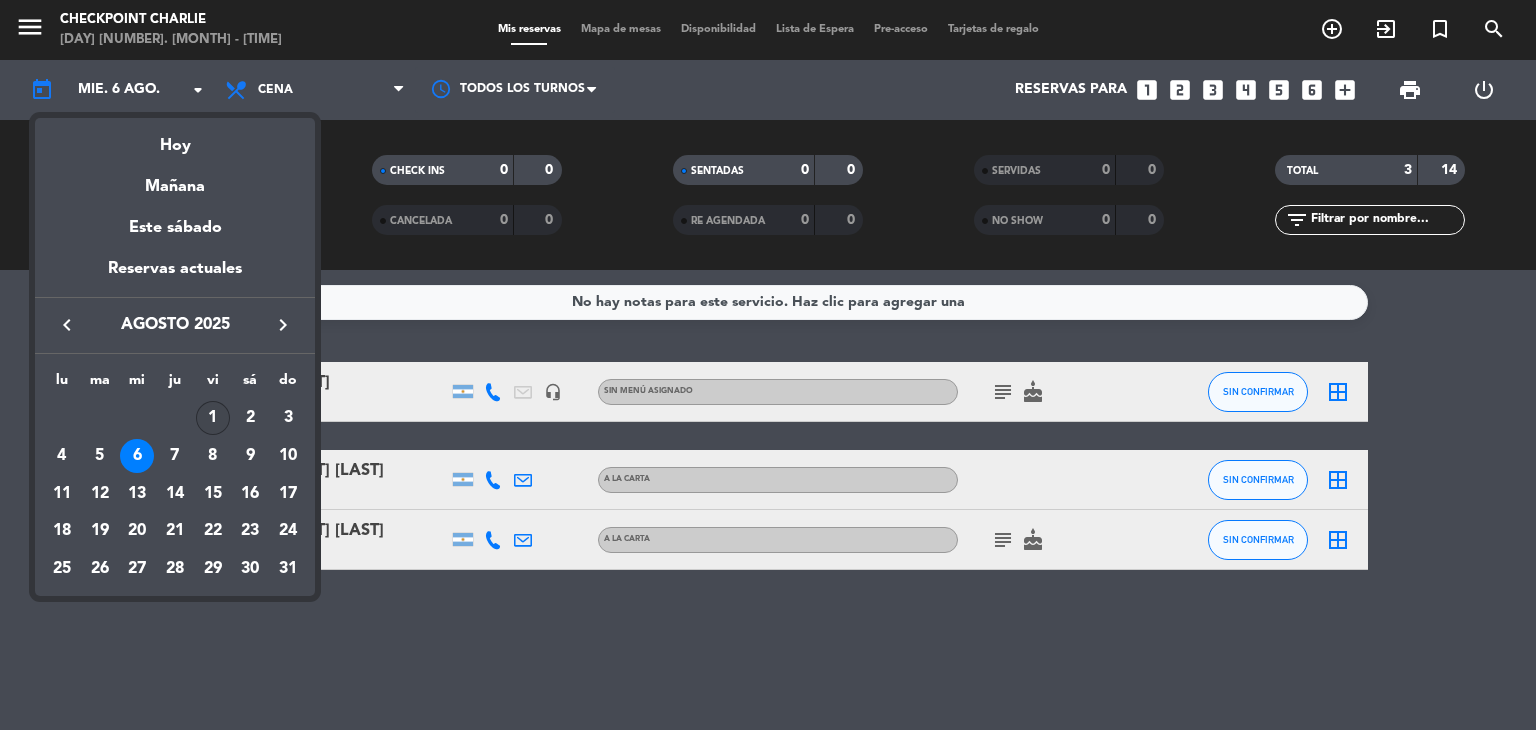 click on "1" at bounding box center [213, 418] 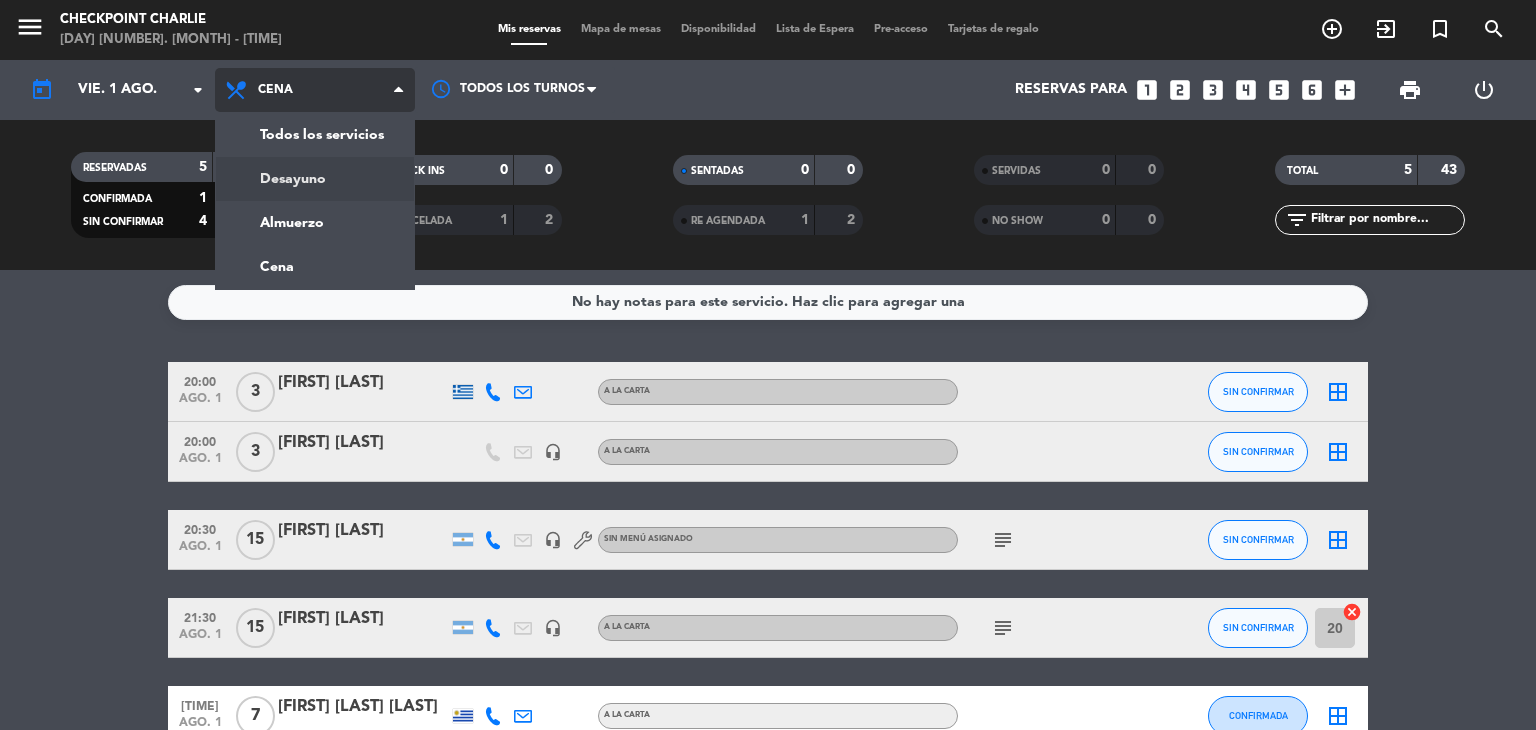 click on "menu  Checkpoint Charlie   [DAY] [NUMBER]. [MONTH] - [TIME]   Mis reservas   Mapa de mesas   Disponibilidad   Lista de Espera   Pre-acceso   Tarjetas de regalo  add_circle_outline exit_to_app turned_in_not search today    vie. [NUMBER] [MONTH]. arrow_drop_down  Todos los servicios  Desayuno  Almuerzo  Cena  Cena  Todos los servicios  Desayuno  Almuerzo  Cena Todos los turnos  Reservas para   looks_one   looks_two   looks_3   looks_4   looks_5   looks_6   add_box  print  power_settings_new   RESERVADAS   5   43   CONFIRMADA   1   7   SIN CONFIRMAR   4   36   CHECK INS   0   0   CANCELADA   1   2   SENTADAS   0   0   RE AGENDADA   1   2   SERVIDAS   0   0   NO SHOW   0   0   TOTAL   5   43  filter_list" 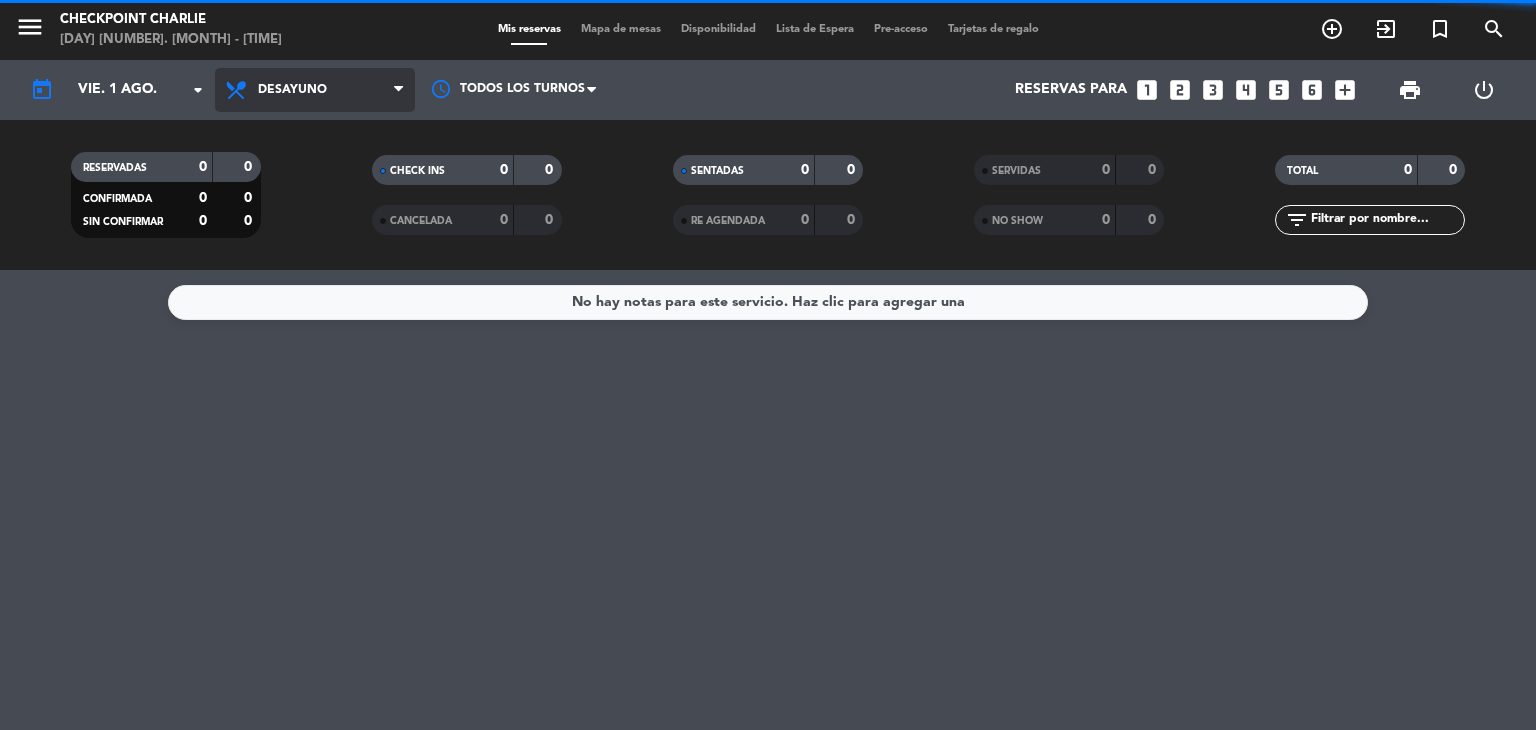 click at bounding box center [398, 90] 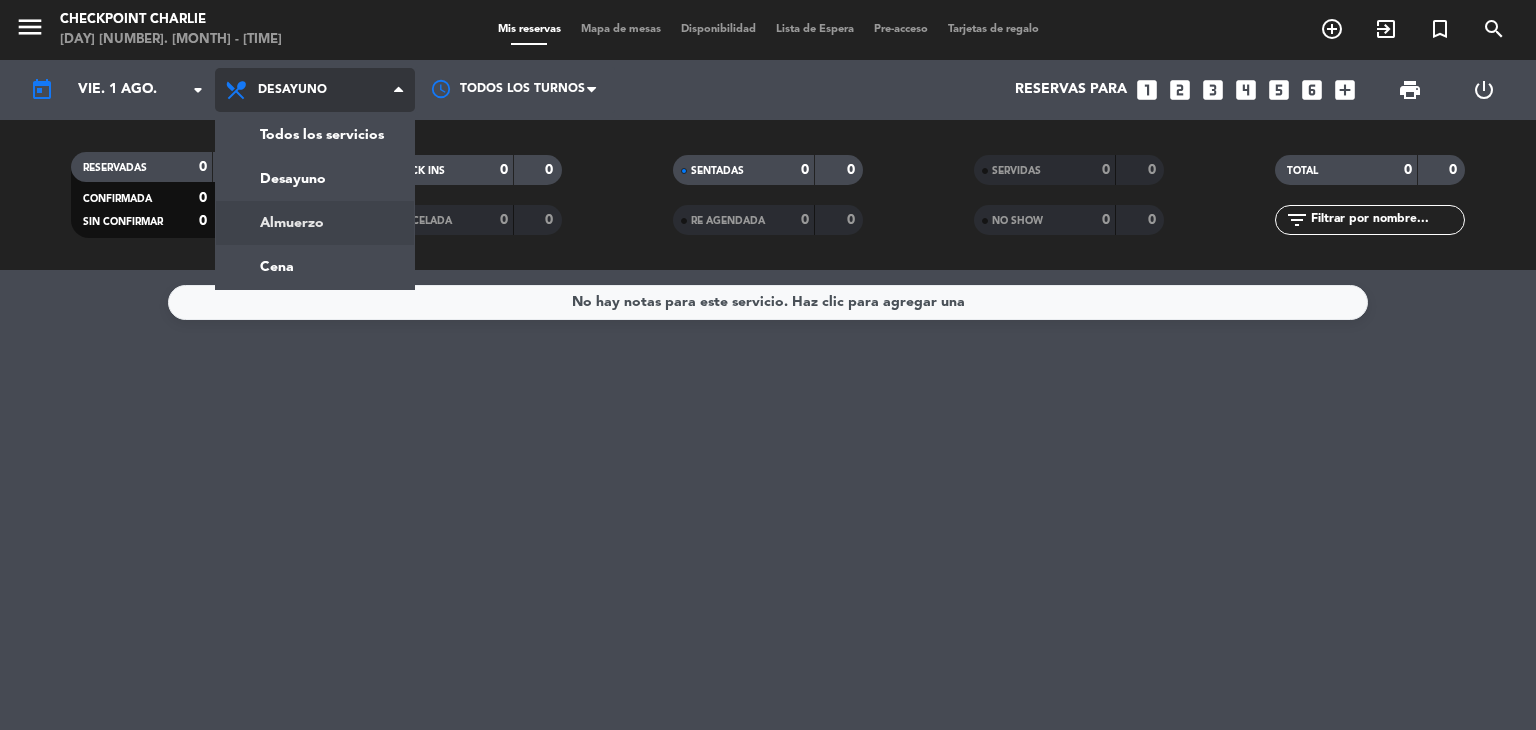 click on "menu  Checkpoint Charlie   [DAY] [NUMBER]. [MONTH] - [TIME]   Mis reservas   Mapa de mesas   Disponibilidad   Lista de Espera   Pre-acceso   Tarjetas de regalo  add_circle_outline exit_to_app turned_in_not search today    vie. [NUMBER] [MONTH]. arrow_drop_down  Todos los servicios  Desayuno  Almuerzo  Cena  Desayuno  Todos los servicios  Desayuno  Almuerzo  Cena Todos los turnos  Reservas para   looks_one   looks_two   looks_3   looks_4   looks_5   looks_6   add_box  print  power_settings_new   RESERVADAS   0   0   CONFIRMADA   0   0   SIN CONFIRMAR   0   0   CHECK INS   0   0   CANCELADA   0   0   SENTADAS   0   0   RE AGENDADA   0   0   SERVIDAS   0   0   NO SHOW   0   0   TOTAL   0   0  filter_list" 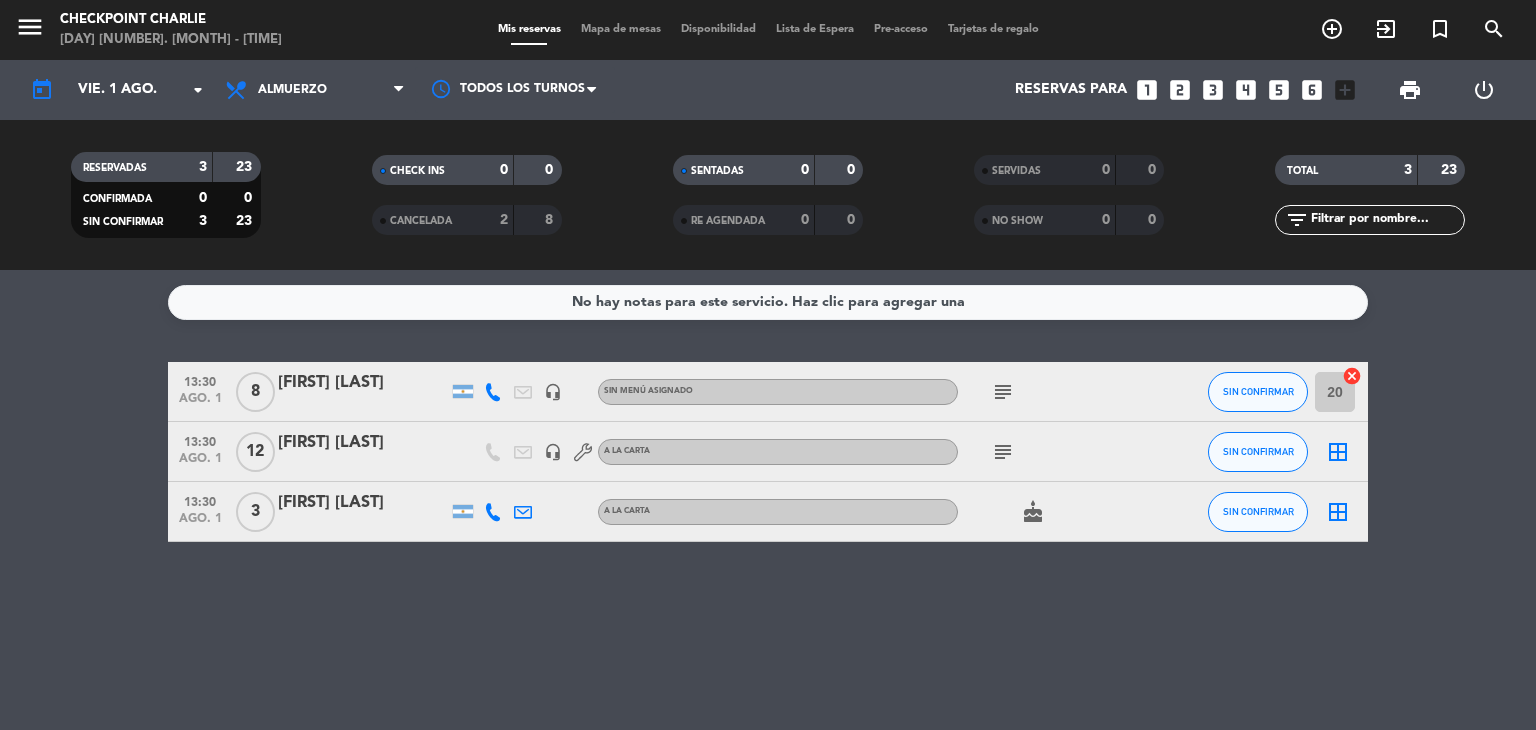 click on "subject" 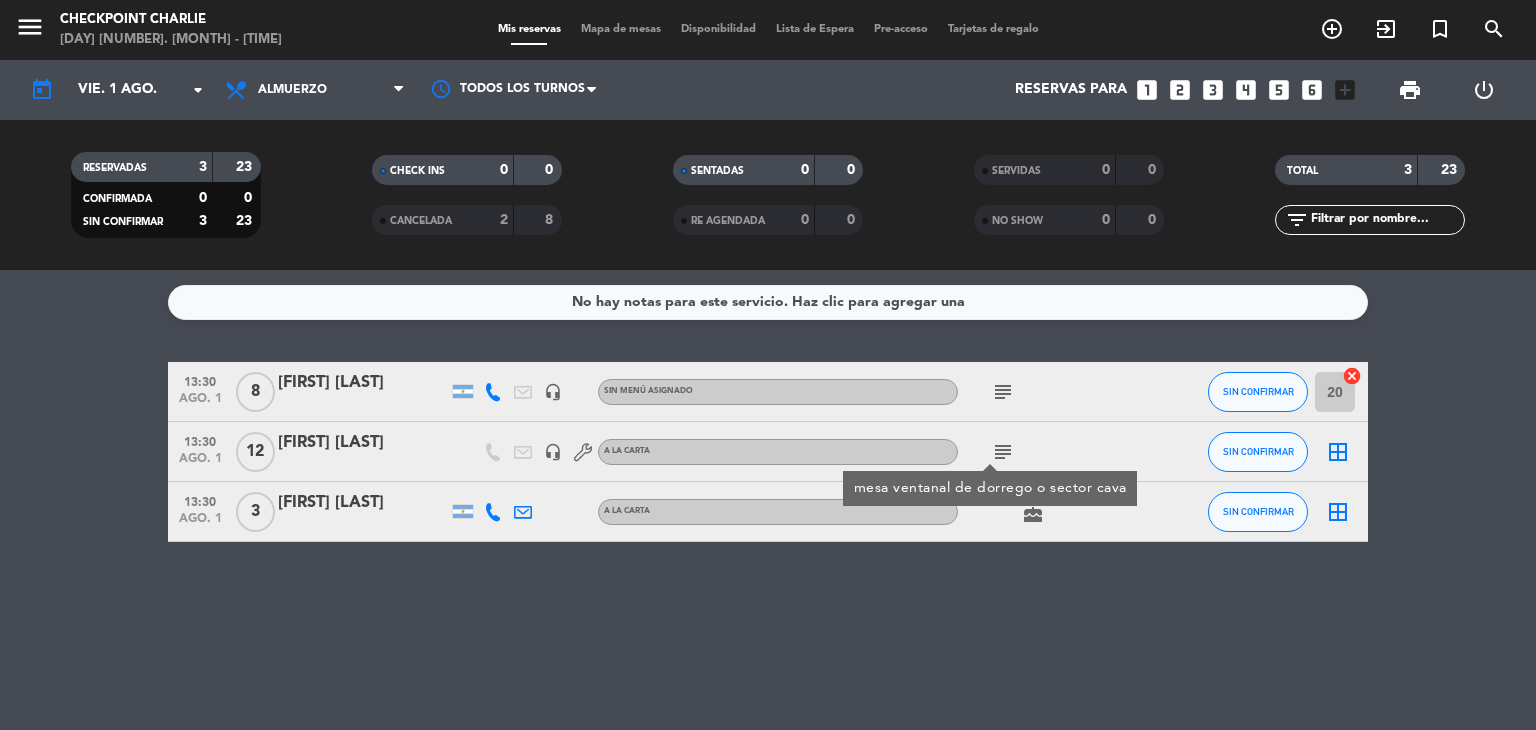 click on "No hay notas para este servicio. Haz clic para agregar una [TIME] [MONTH]. [NUMBER] 8 [FIRST] [LAST] headset_mic Sin menú asignado subject SIN CONFIRMAR 20 cancel [TIME] [MONTH]. [NUMBER] 12 [FIRST] [LAST] headset_mic A LA CARTA subject cumpleaños, mesa sobre dorrego o sector cava SIN CONFIRMAR border_all [TIME] [MONTH]. [NUMBER] 3 [FIRST] [LAST] A LA CARTA cake SIN CONFIRMAR border_all" 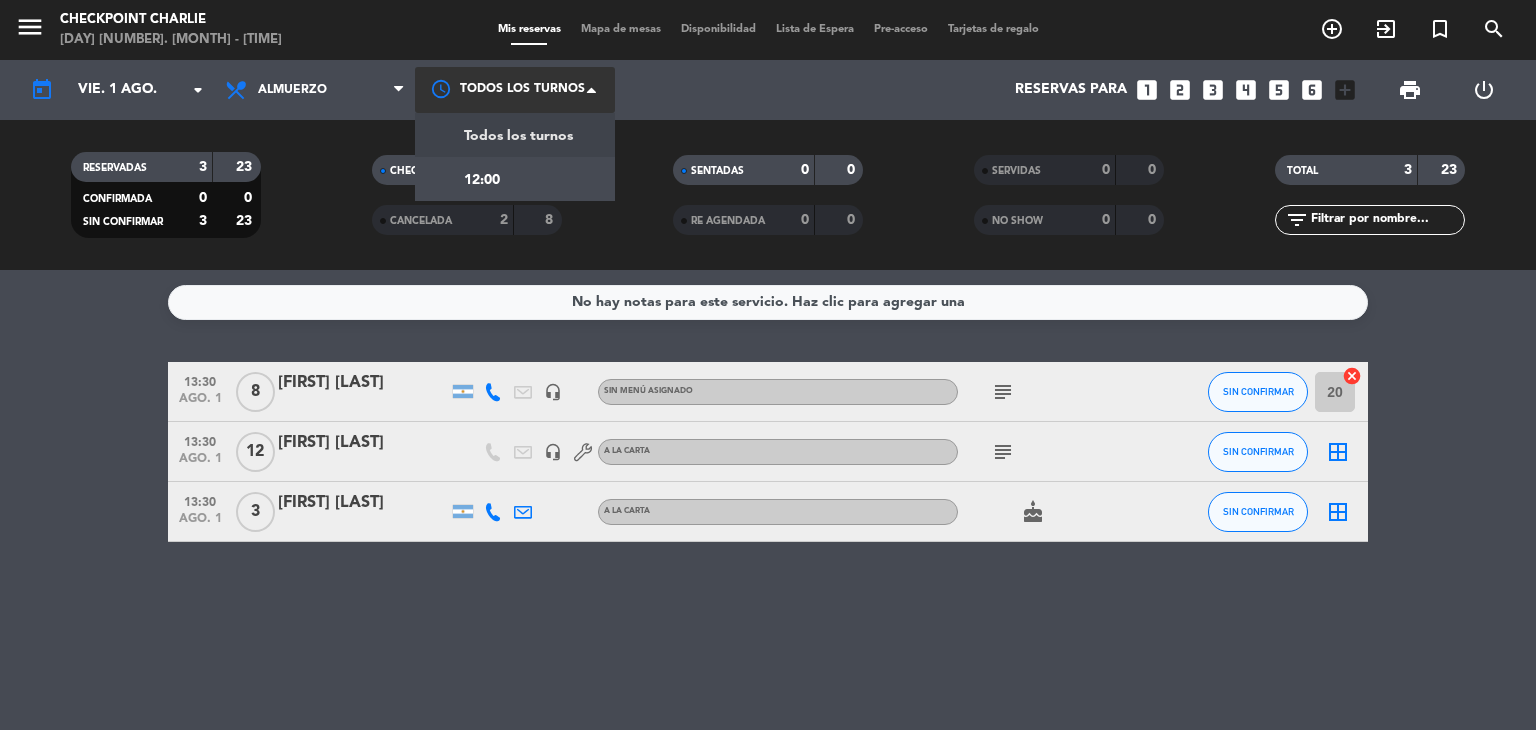 click 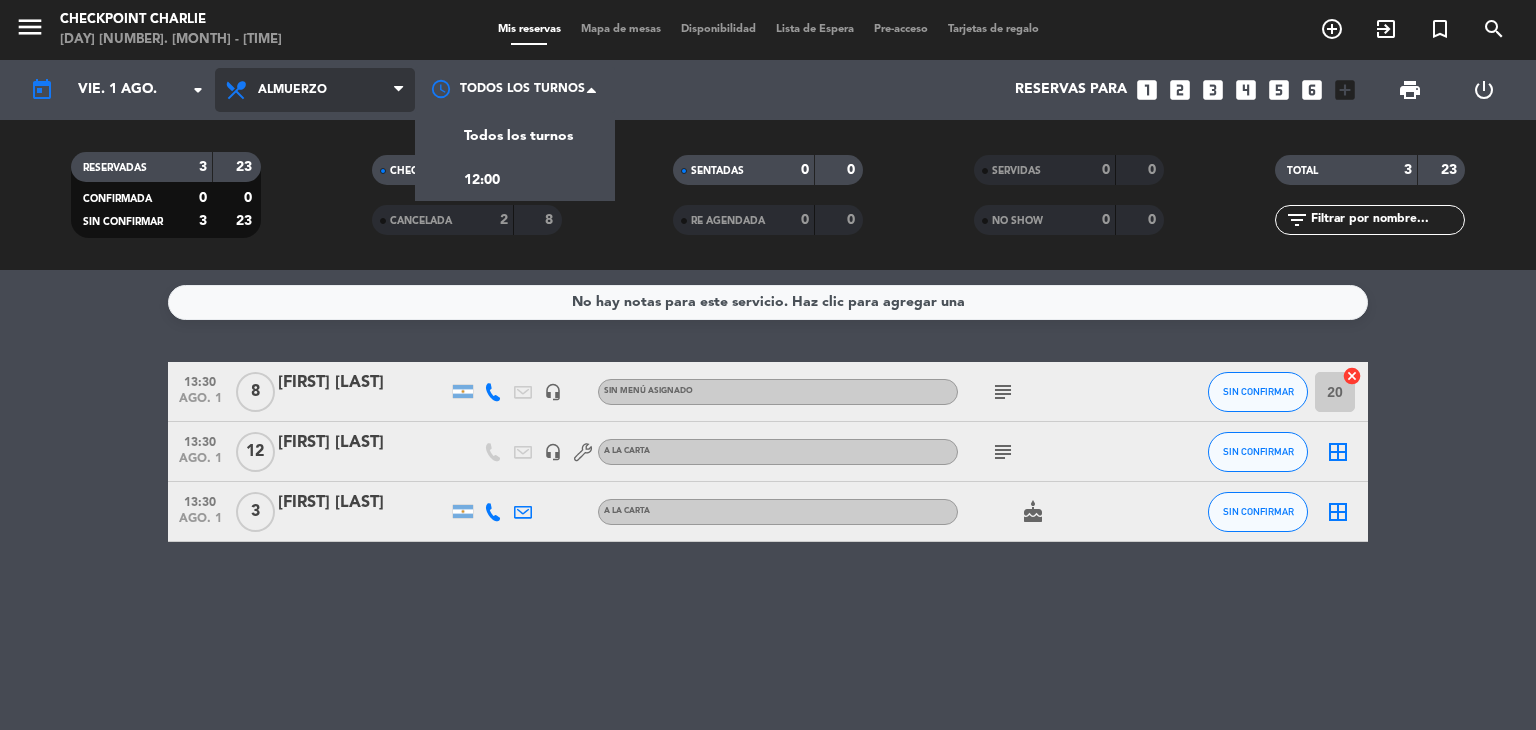 click on "Almuerzo" at bounding box center [315, 90] 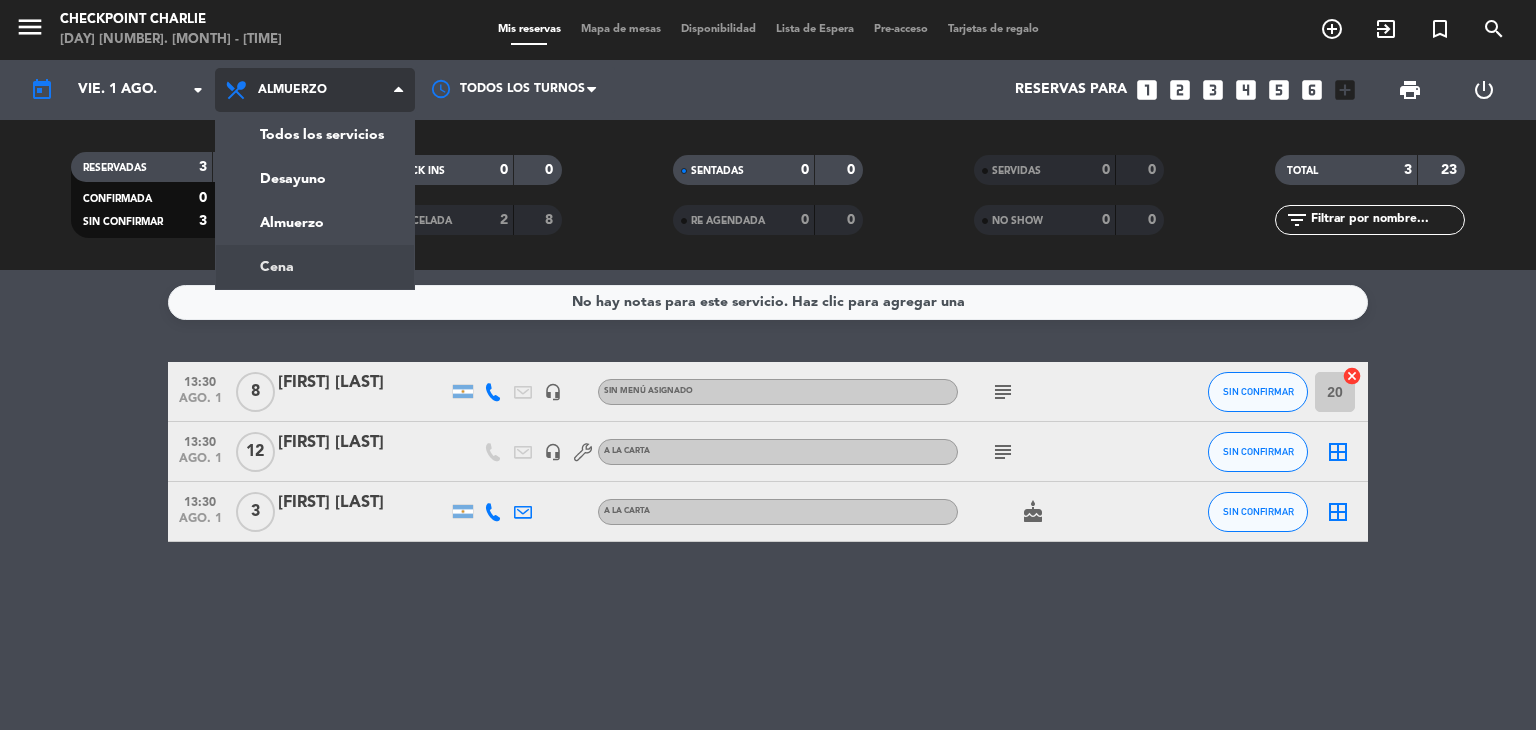 click on "menu  Checkpoint Charlie   [DAY] [NUMBER]. [MONTH] - [TIME]   Mis reservas   Mapa de mesas   Disponibilidad   Lista de Espera   Pre-acceso   Tarjetas de regalo  add_circle_outline exit_to_app turned_in_not search today    vie. [NUMBER] [MONTH]. arrow_drop_down  Todos los servicios  Desayuno  Almuerzo  Cena  Almuerzo  Todos los servicios  Desayuno  Almuerzo  Cena Todos los turnos  Reservas para   looks_one   looks_two   looks_3   looks_4   looks_5   looks_6   add_box  print  power_settings_new   RESERVADAS   3   23   CONFIRMADA   0   0   SIN CONFIRMAR   3   23   CHECK INS   0   0   CANCELADA   2   8   SENTADAS   0   0   RE AGENDADA   0   0   SERVIDAS   0   0   NO SHOW   0   0   TOTAL   3   23  filter_list" 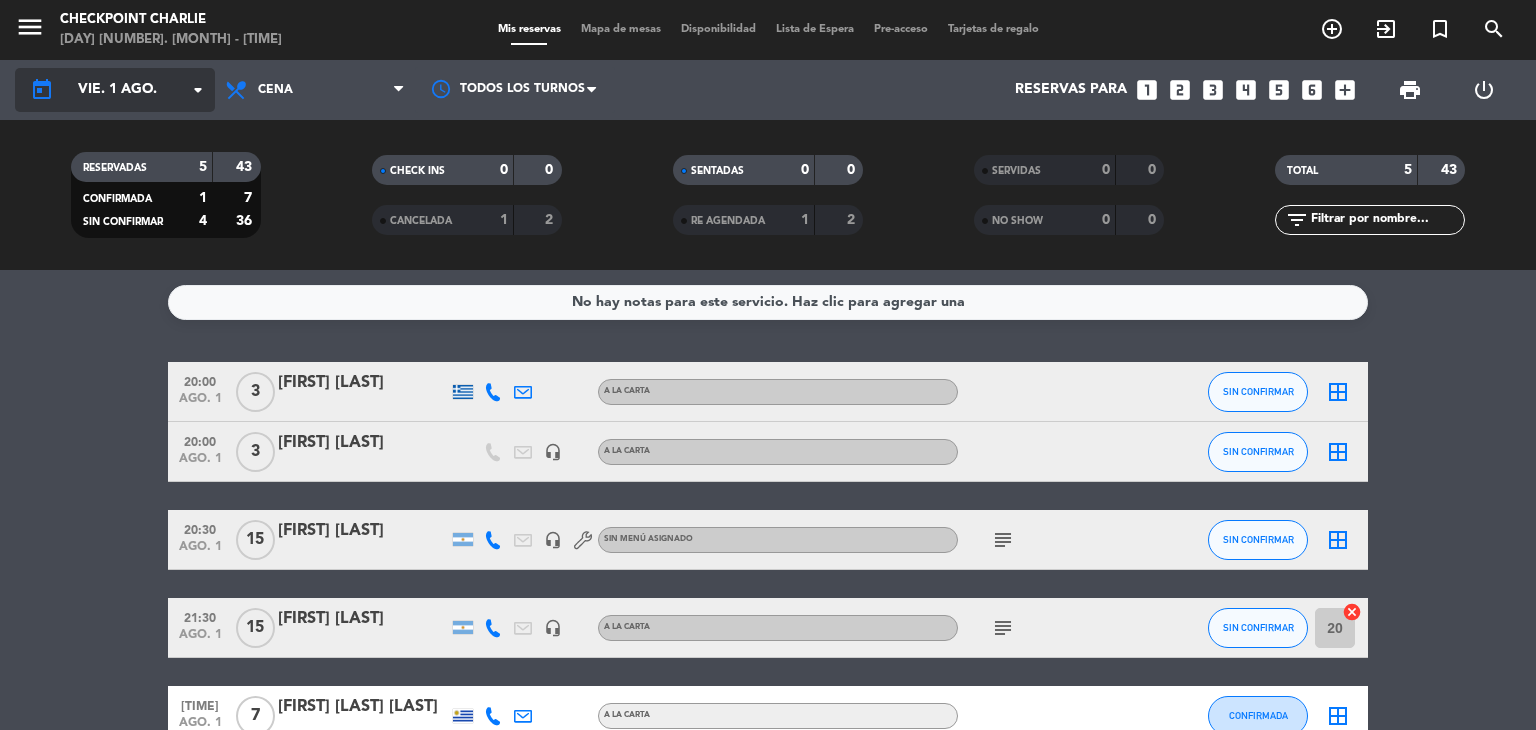 click on "arrow_drop_down" 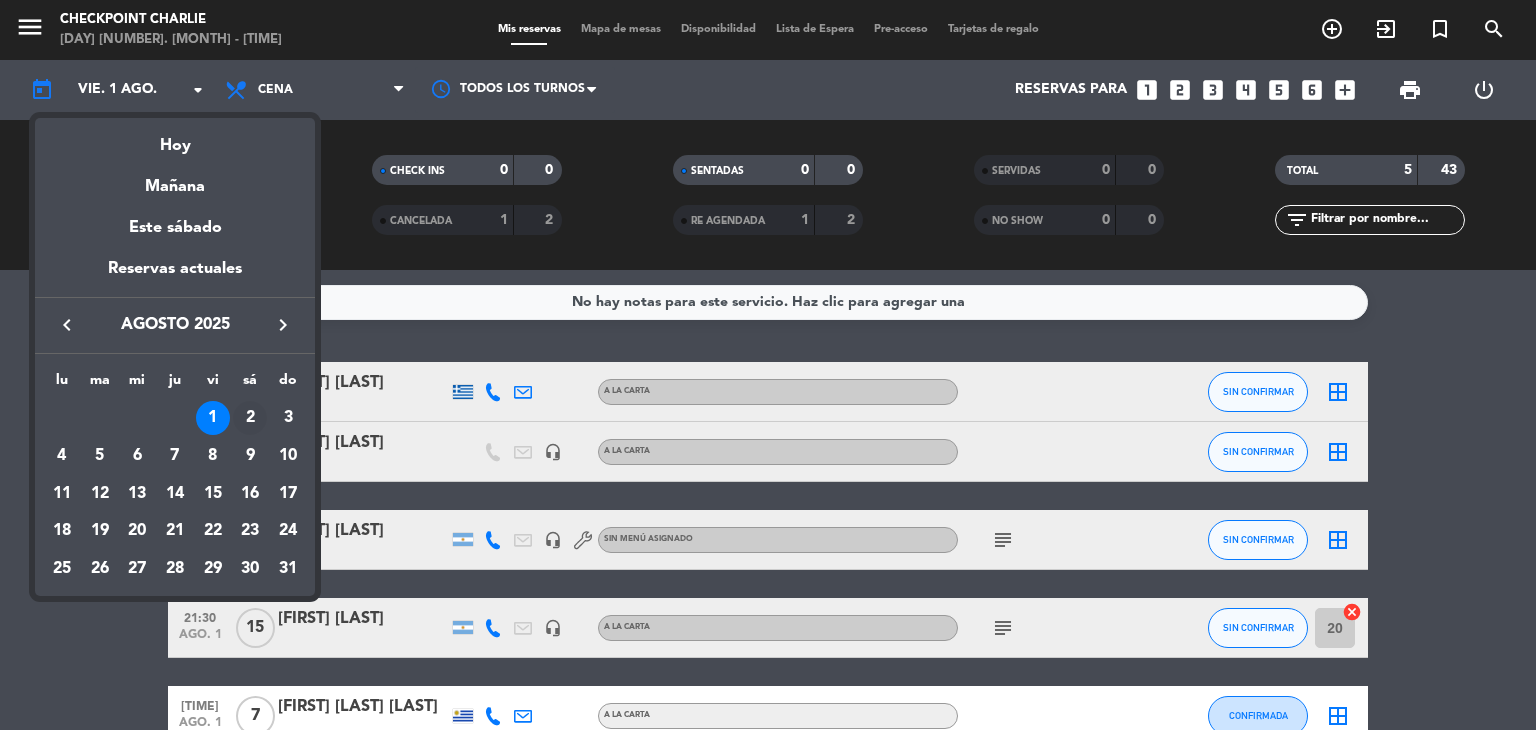 click on "2" at bounding box center [250, 418] 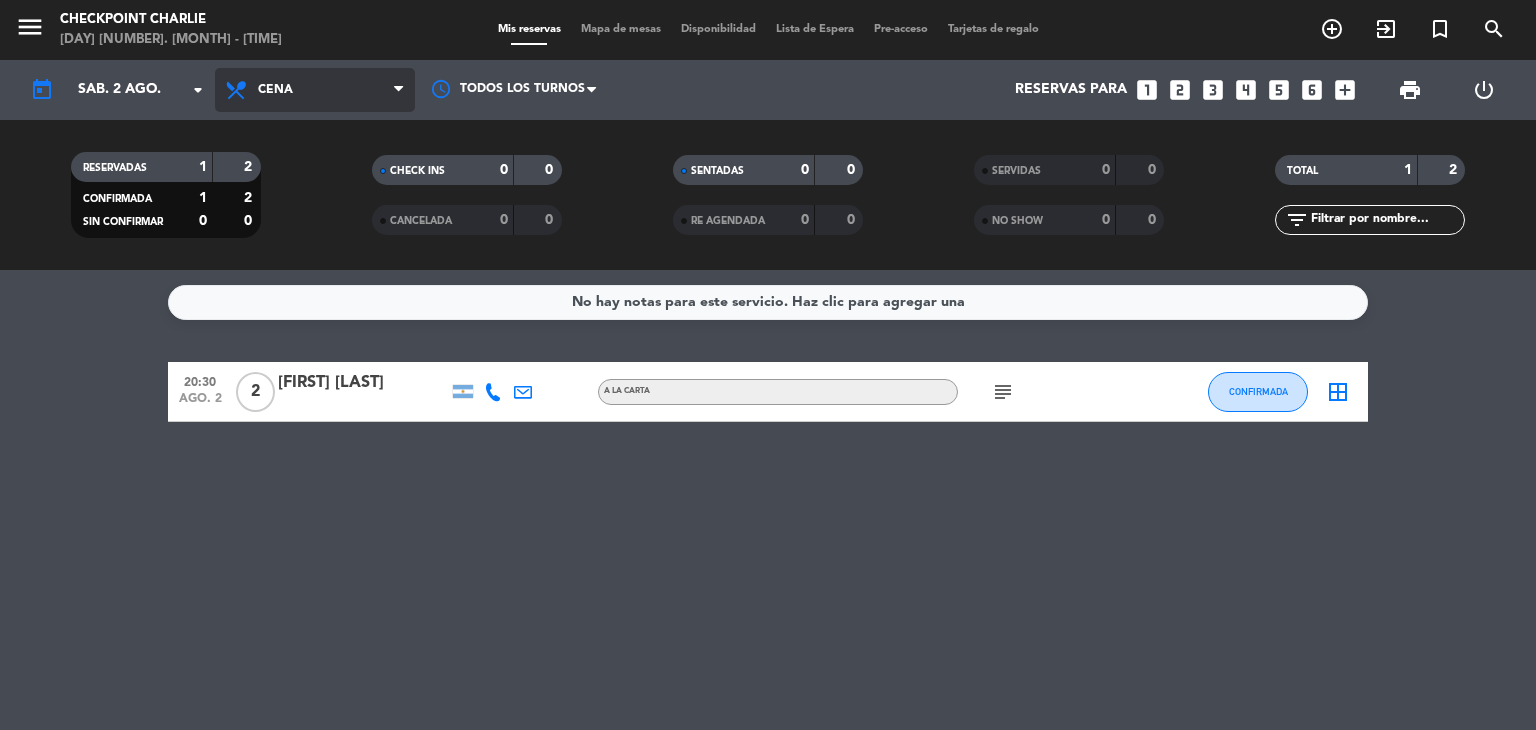 click at bounding box center [404, 90] 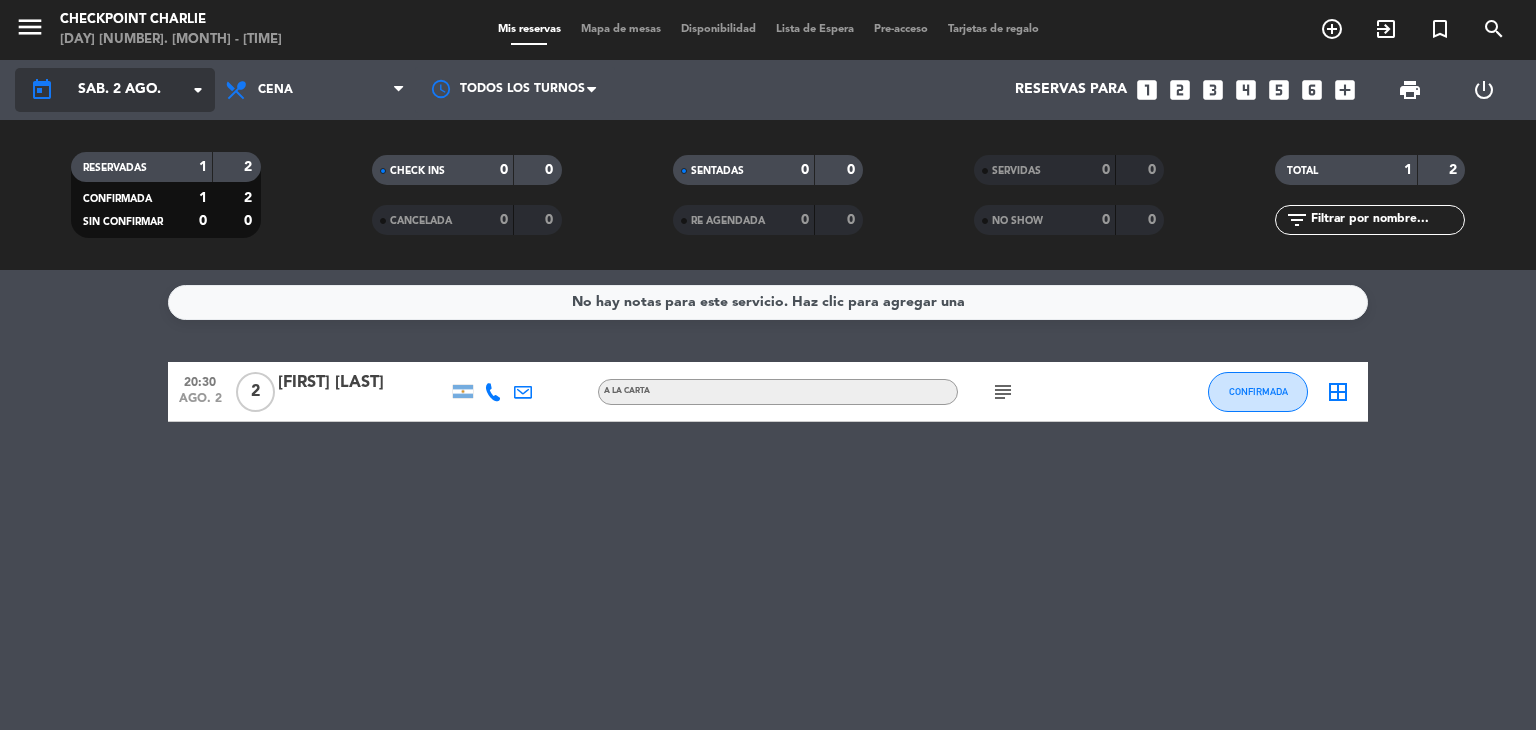 click on "sáb. 2 ago." 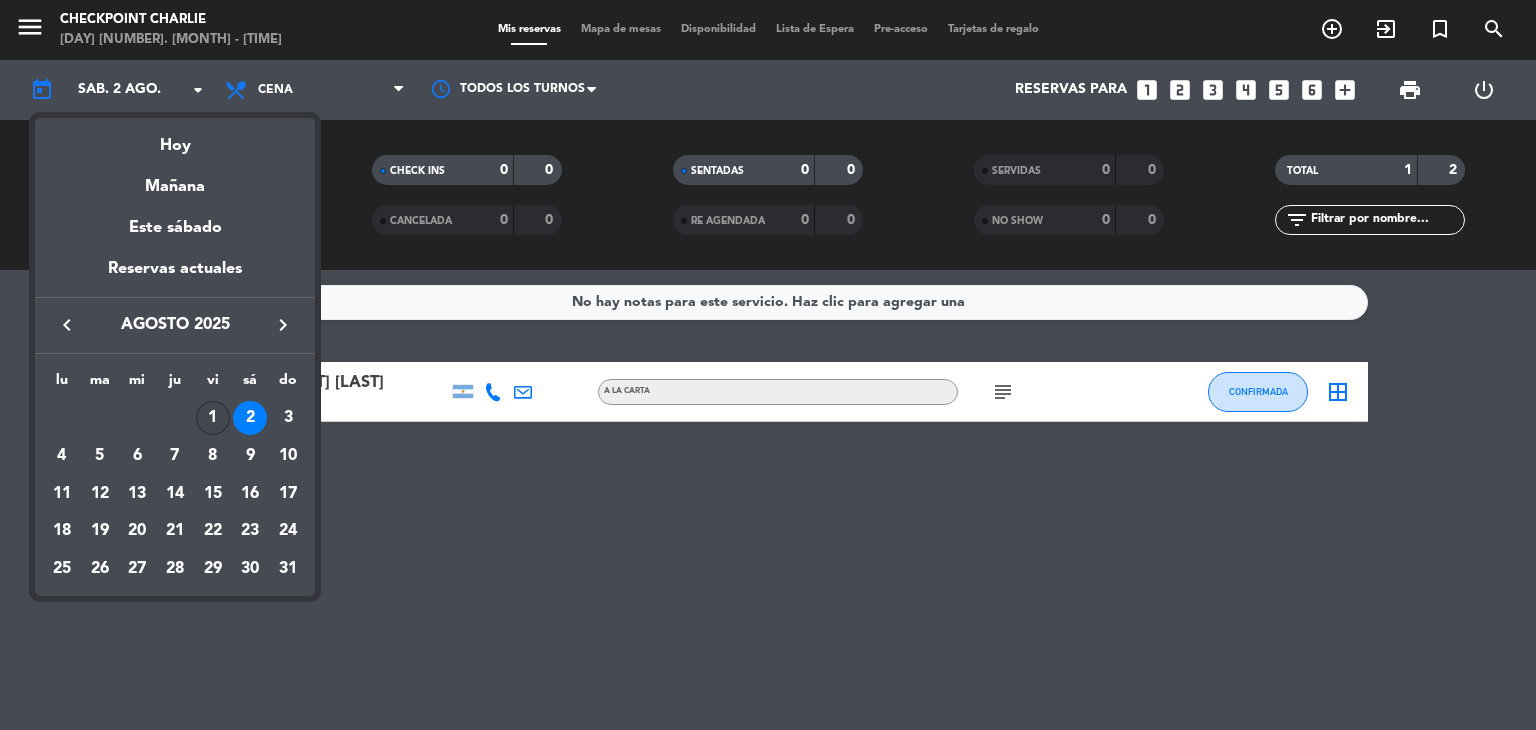 click on "1" at bounding box center [213, 418] 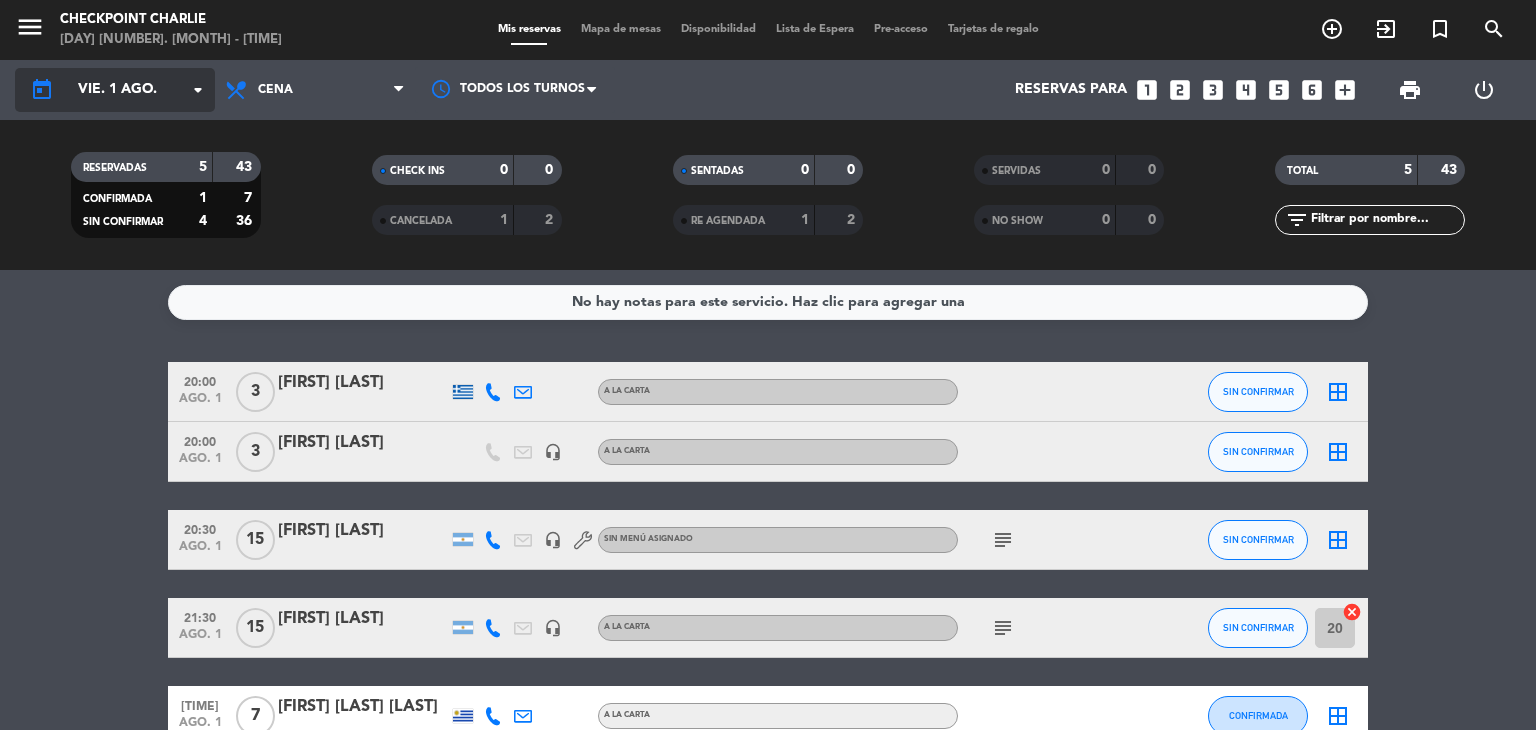 click on "arrow_drop_down" 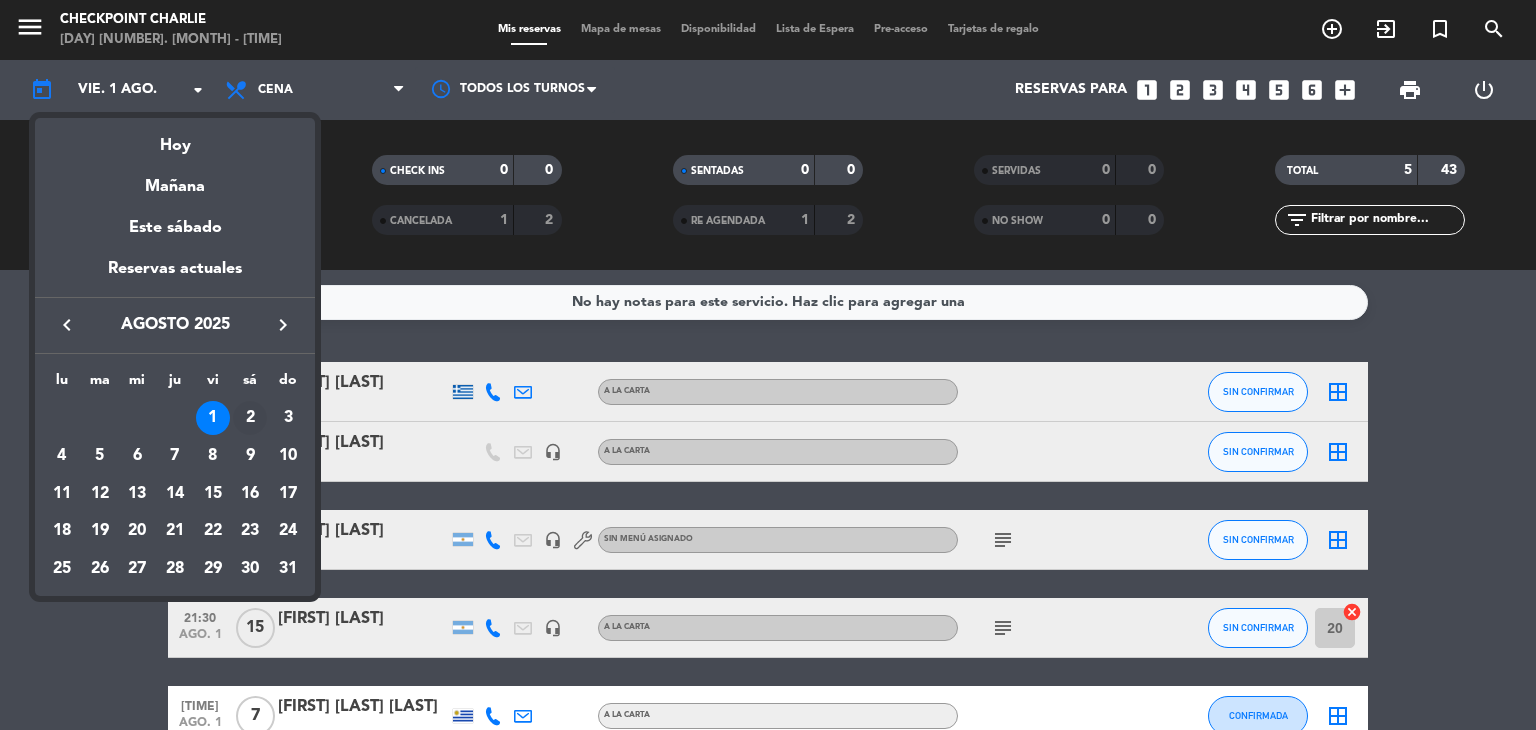 click on "2" at bounding box center [250, 418] 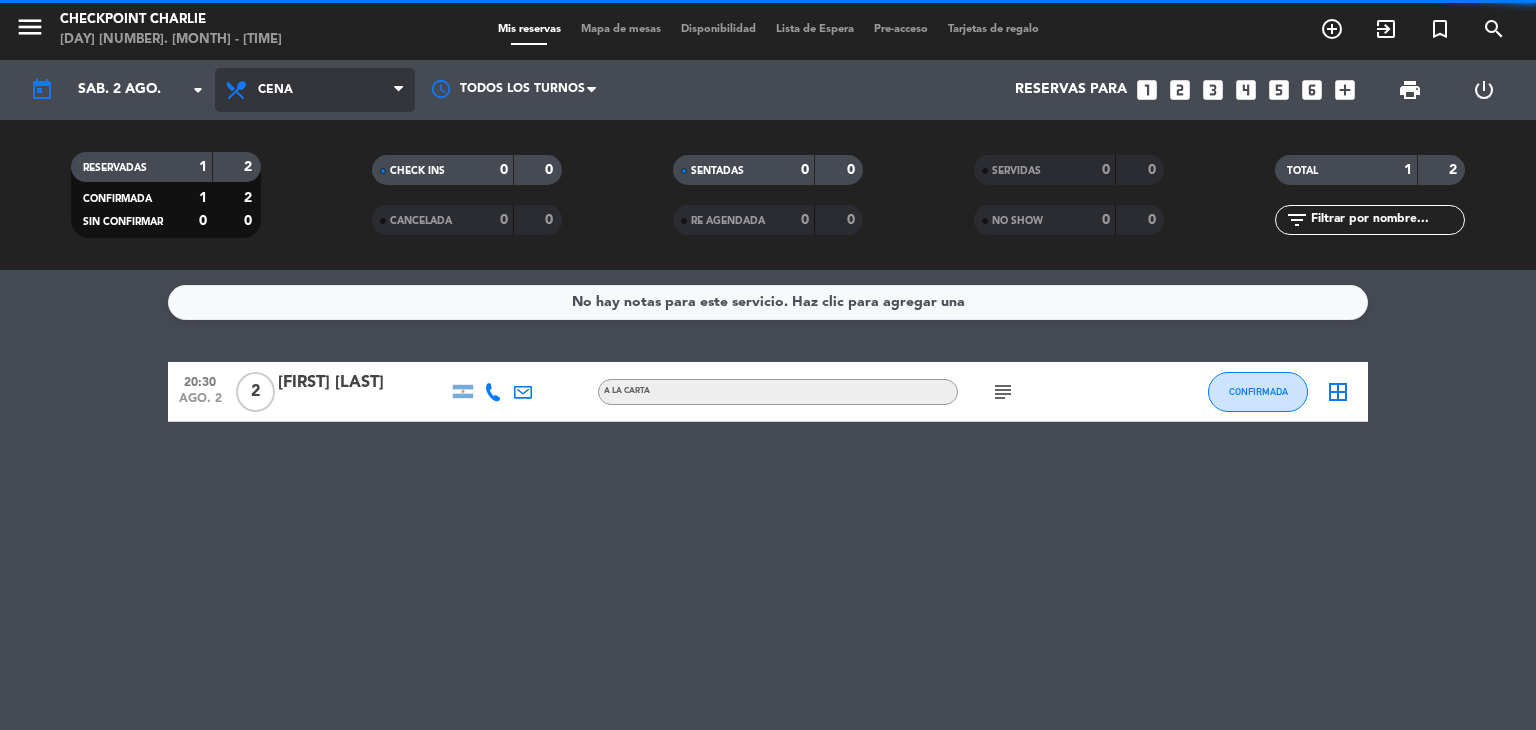 click on "Cena" at bounding box center [315, 90] 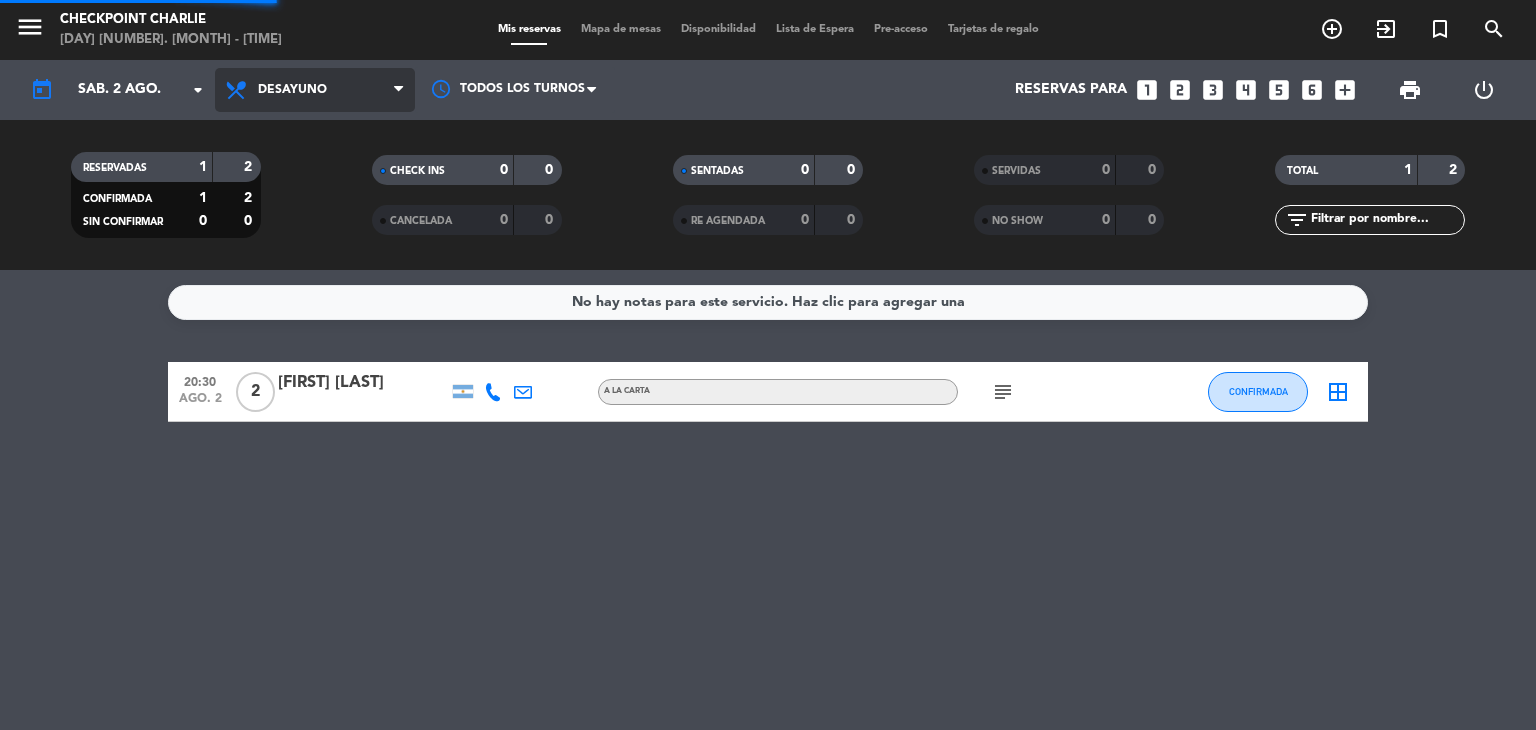 click on "menu  Checkpoint Charlie   [DAY] [NUMBER]. [MONTH] - [TIME]   Mis reservas   Mapa de mesas   Disponibilidad   Lista de Espera   Pre-acceso   Tarjetas de regalo  add_circle_outline exit_to_app turned_in_not search today    sáb. [NUMBER] [MONTH]. arrow_drop_down  Todos los servicios  Desayuno  Almuerzo  Cena  Desayuno  Todos los servicios  Desayuno  Almuerzo  Cena Todos los turnos  Reservas para   looks_one   looks_two   looks_3   looks_4   looks_5   looks_6   add_box  print  power_settings_new   RESERVADAS   1   2   CONFIRMADA   1   2   SIN CONFIRMAR   0   0   CHECK INS   0   0   CANCELADA   0   0   SENTADAS   0   0   RE AGENDADA   0   0   SERVIDAS   0   0   NO SHOW   0   0   TOTAL   1   2  filter_list" 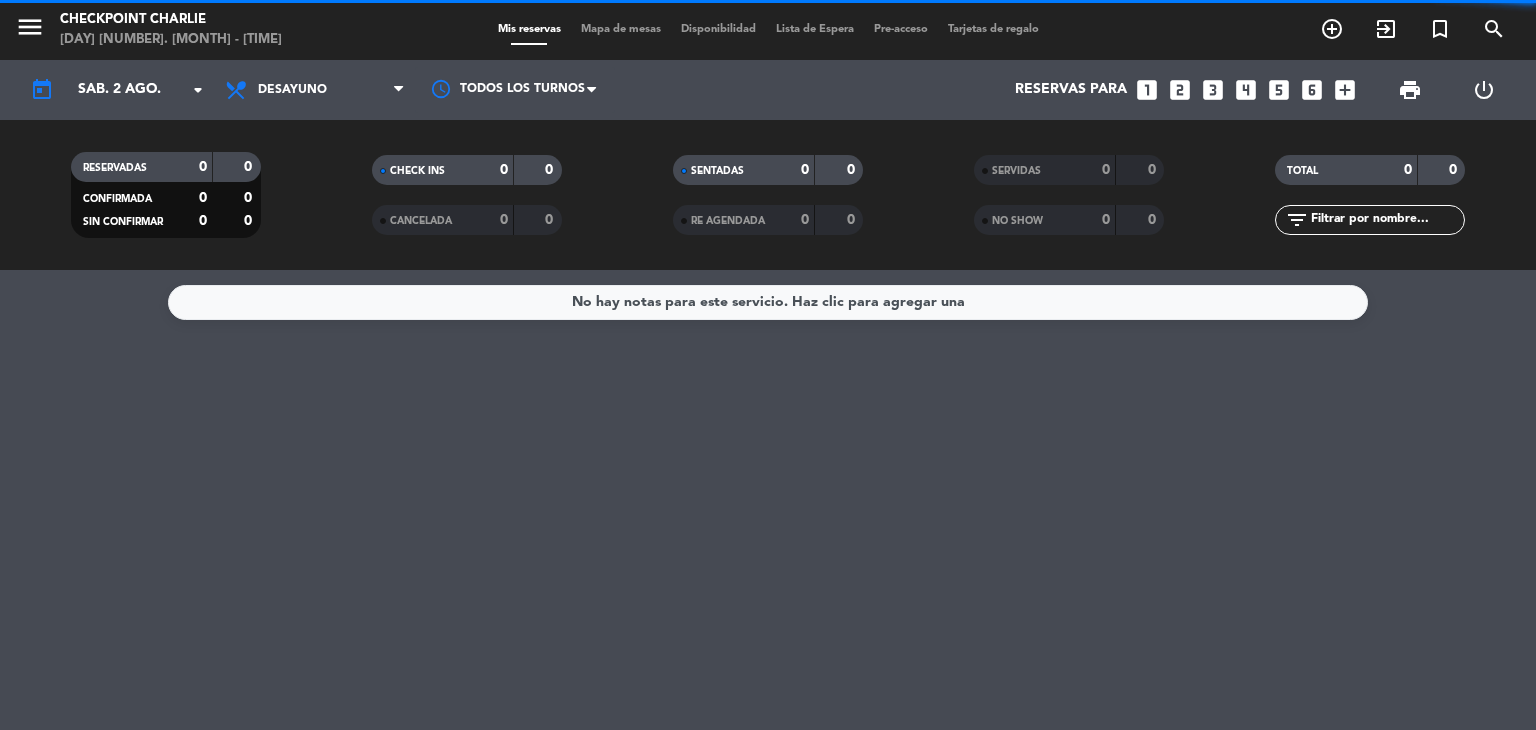 click on "Desayuno" at bounding box center (315, 90) 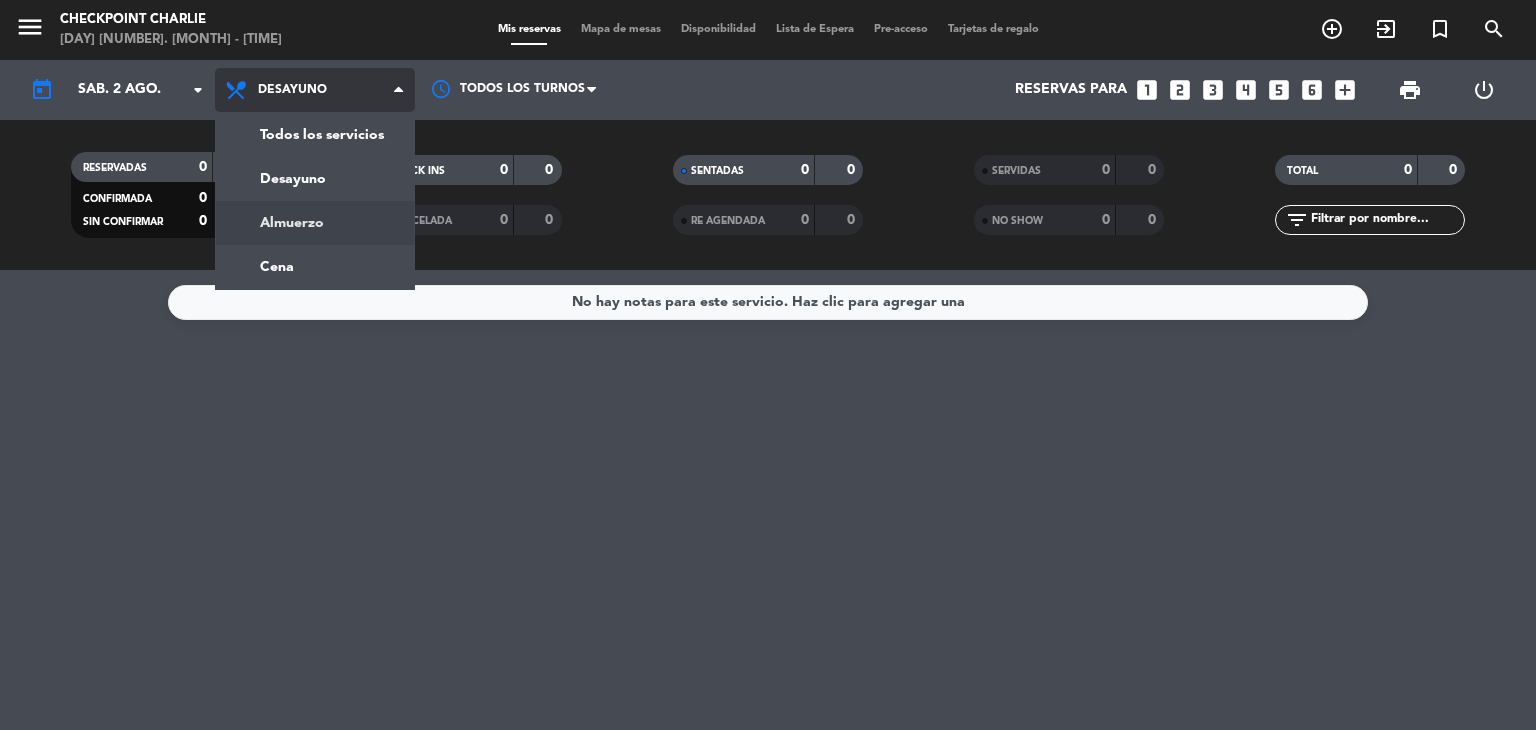 click on "menu  Checkpoint Charlie   [DAY] [NUMBER]. [MONTH] - [TIME]   Mis reservas   Mapa de mesas   Disponibilidad   Lista de Espera   Pre-acceso   Tarjetas de regalo  add_circle_outline exit_to_app turned_in_not search today    sáb. [NUMBER] [MONTH]. arrow_drop_down  Todos los servicios  Desayuno  Almuerzo  Cena  Desayuno  Todos los servicios  Desayuno  Almuerzo  Cena Todos los turnos  Reservas para   looks_one   looks_two   looks_3   looks_4   looks_5   looks_6   add_box  print  power_settings_new   RESERVADAS   0   0   CONFIRMADA   0   0   SIN CONFIRMAR   0   0   CHECK INS   0   0   CANCELADA   0   0   SENTADAS   0   0   RE AGENDADA   0   0   SERVIDAS   0   0   NO SHOW   0   0   TOTAL   0   0  filter_list" 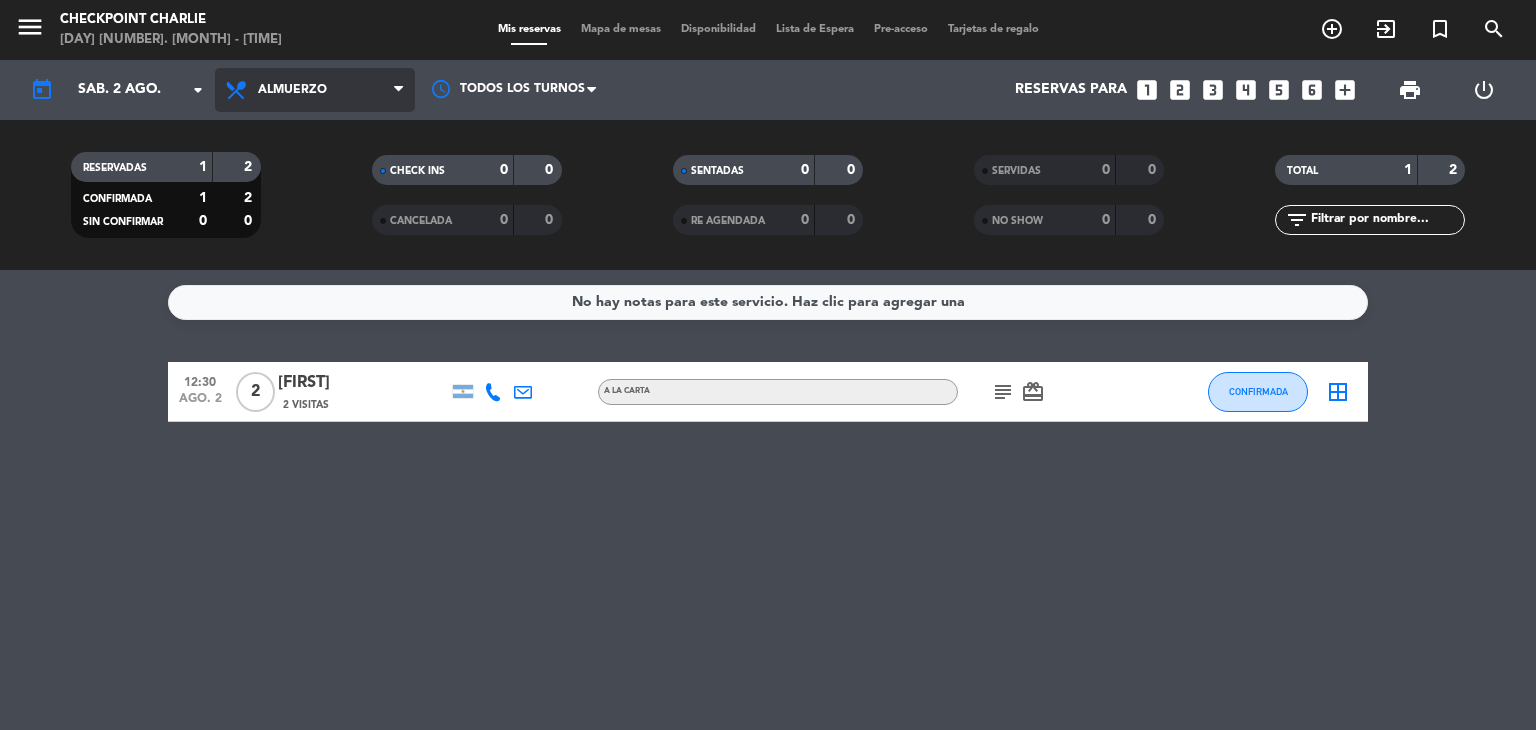click at bounding box center [404, 90] 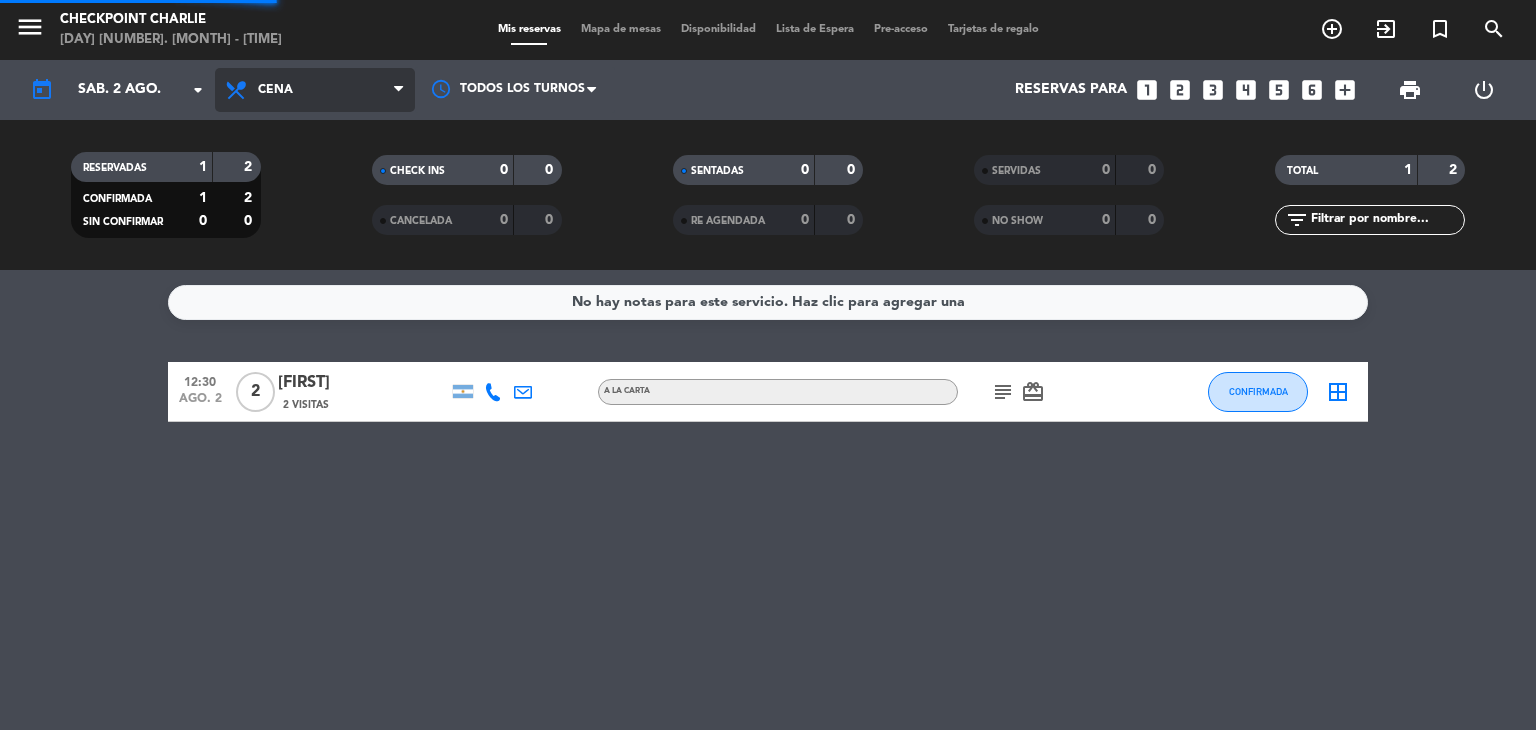 click on "menu  Checkpoint Charlie   [DAY] [NUMBER]. [MONTH] - [TIME]   Mis reservas   Mapa de mesas   Disponibilidad   Lista de Espera   Pre-acceso   Tarjetas de regalo  add_circle_outline exit_to_app turned_in_not search today    sáb. [NUMBER] [MONTH]. arrow_drop_down  Todos los servicios  Desayuno  Almuerzo  Cena  Cena  Todos los servicios  Desayuno  Almuerzo  Cena Todos los turnos  Reservas para   looks_one   looks_two   looks_3   looks_4   looks_5   looks_6   add_box  print  power_settings_new   RESERVADAS   1   2   CONFIRMADA   1   2   SIN CONFIRMAR   0   0   CHECK INS   0   0   CANCELADA   0   0   SENTADAS   0   0   RE AGENDADA   0   0   SERVIDAS   0   0   NO SHOW   0   0   TOTAL   1   2  filter_list" 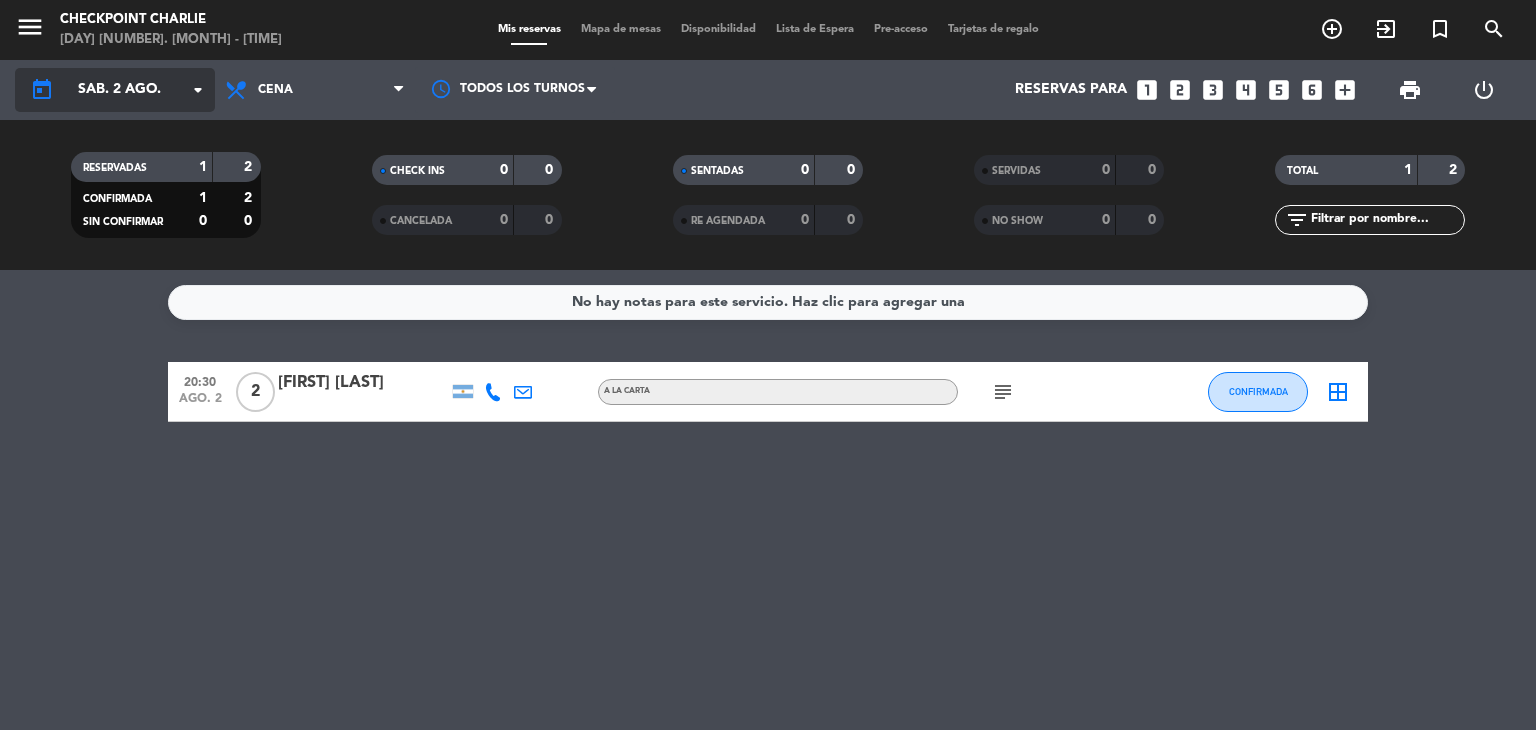 click on "arrow_drop_down" 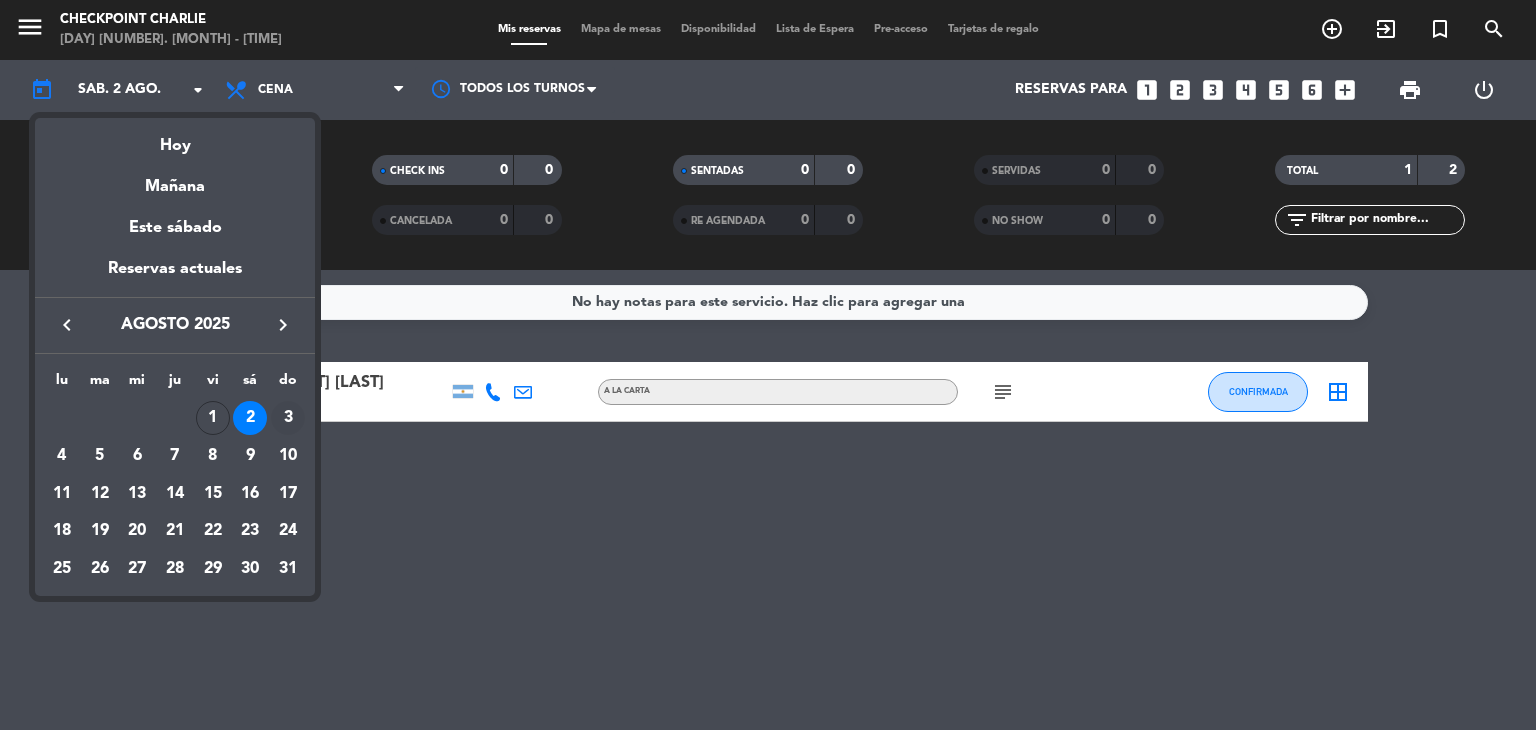click on "3" at bounding box center (288, 418) 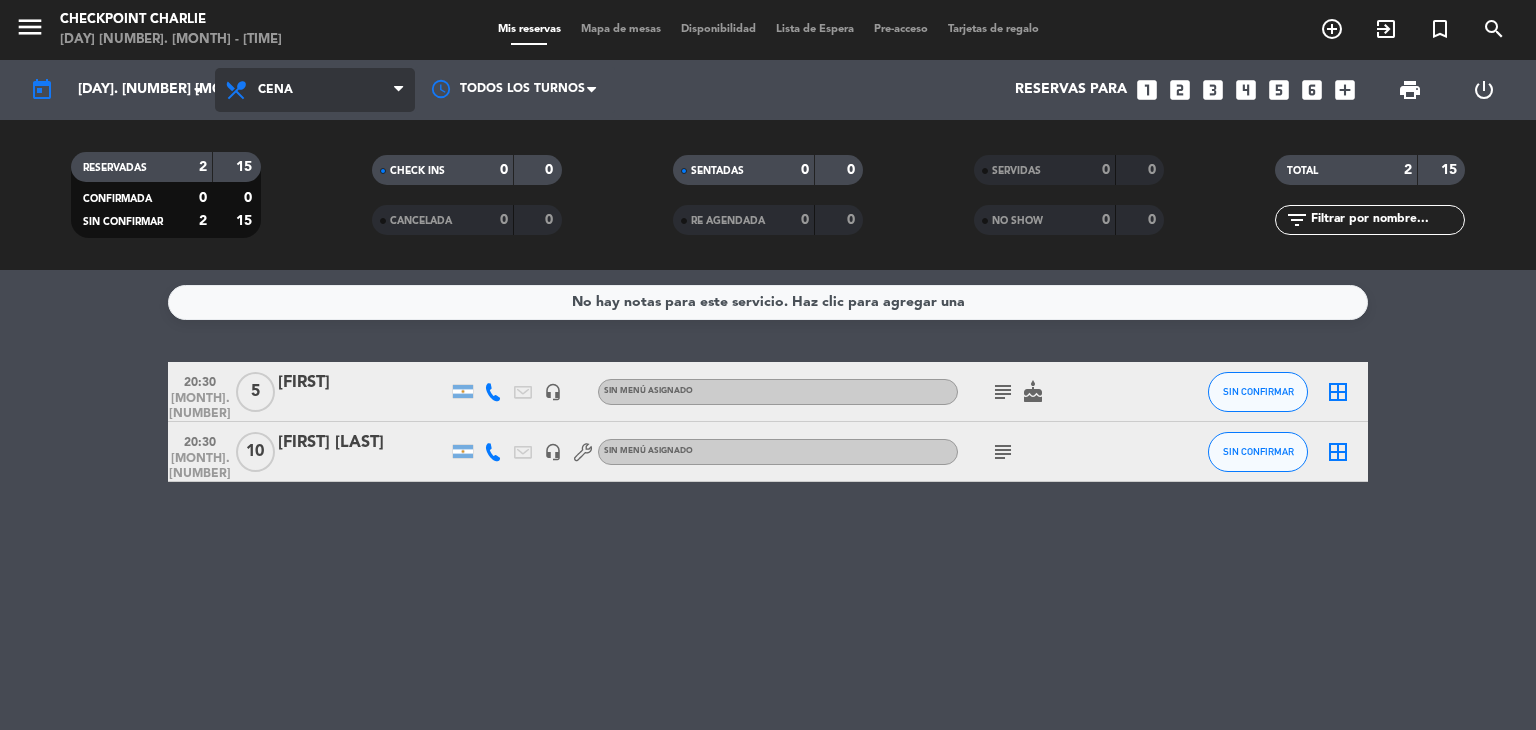 click on "Cena" at bounding box center (315, 90) 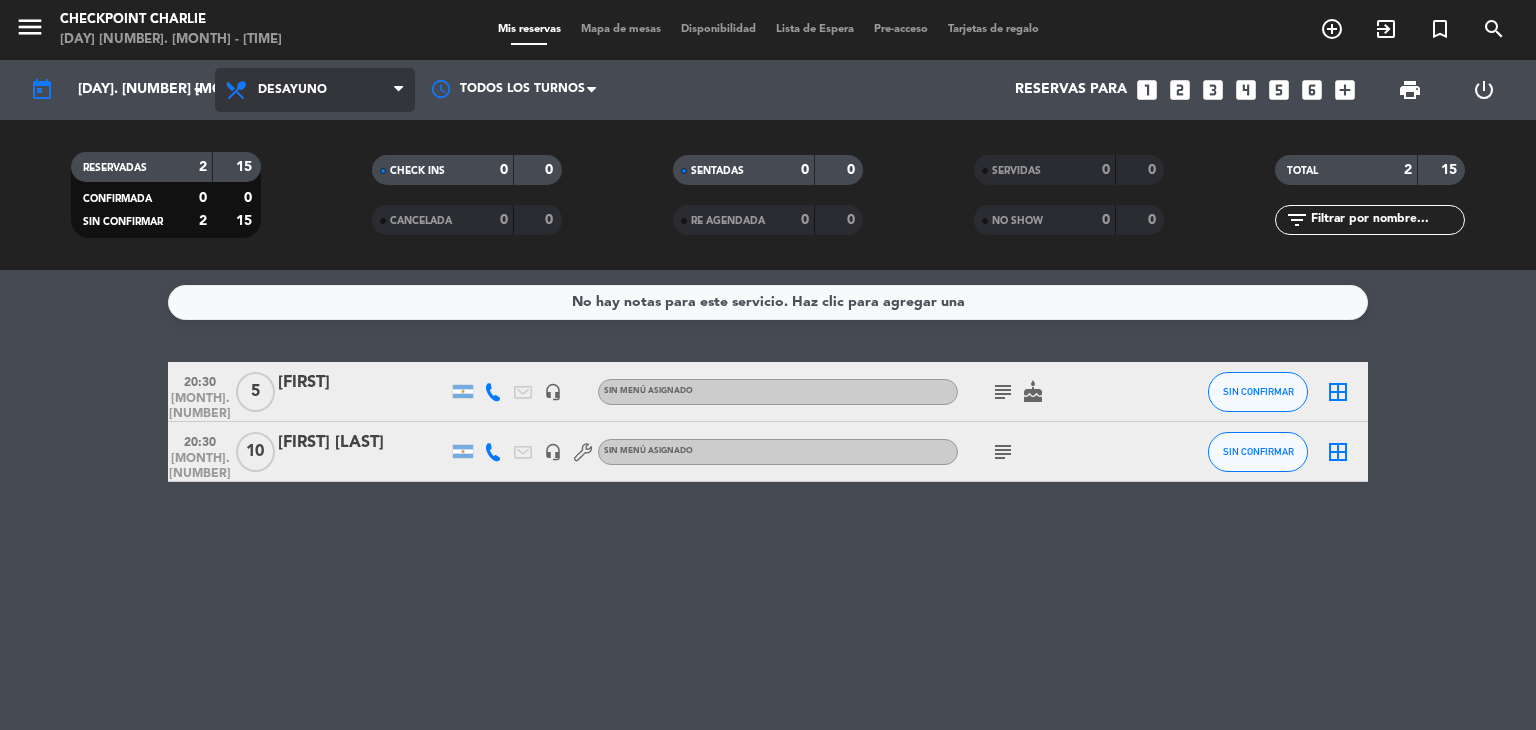 click on "menu  Checkpoint Charlie   [DAY] [NUMBER]. [MONTH] - [TIME]   Mis reservas   Mapa de mesas   Disponibilidad   Lista de Espera   Pre-acceso   Tarjetas de regalo  add_circle_outline exit_to_app turned_in_not search today    dom. [NUMBER] [MONTH]. arrow_drop_down  Todos los servicios  Desayuno  Almuerzo  Cena  Desayuno  Todos los servicios  Desayuno  Almuerzo  Cena Todos los turnos  Reservas para   looks_one   looks_two   looks_3   looks_4   looks_5   looks_6   add_box  print  power_settings_new   RESERVADAS   2   15   CONFIRMADA   0   0   SIN CONFIRMAR   2   15   CHECK INS   0   0   CANCELADA   0   0   SENTADAS   0   0   RE AGENDADA   0   0   SERVIDAS   0   0   NO SHOW   0   0   TOTAL   2   15  filter_list" 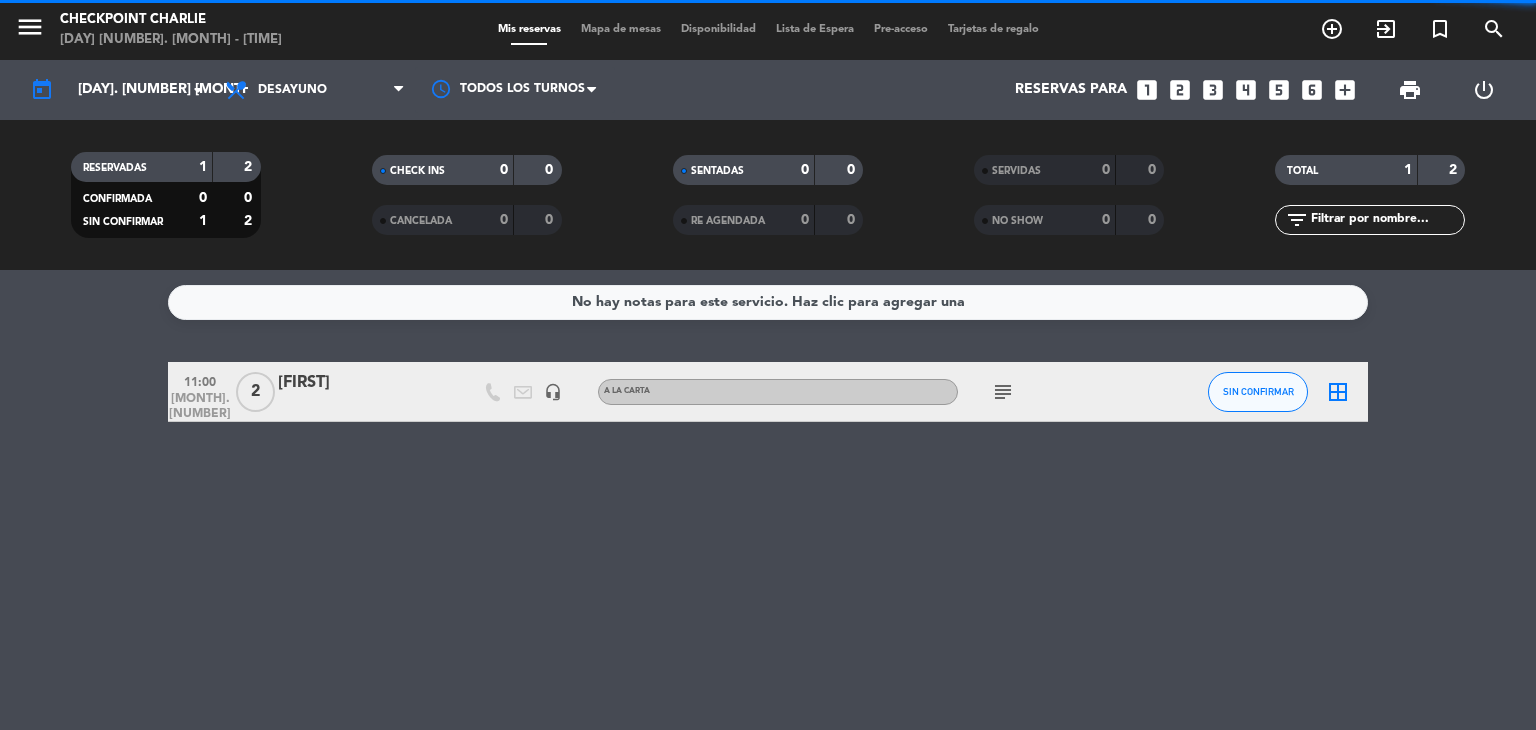 click on "Desayuno" at bounding box center [315, 90] 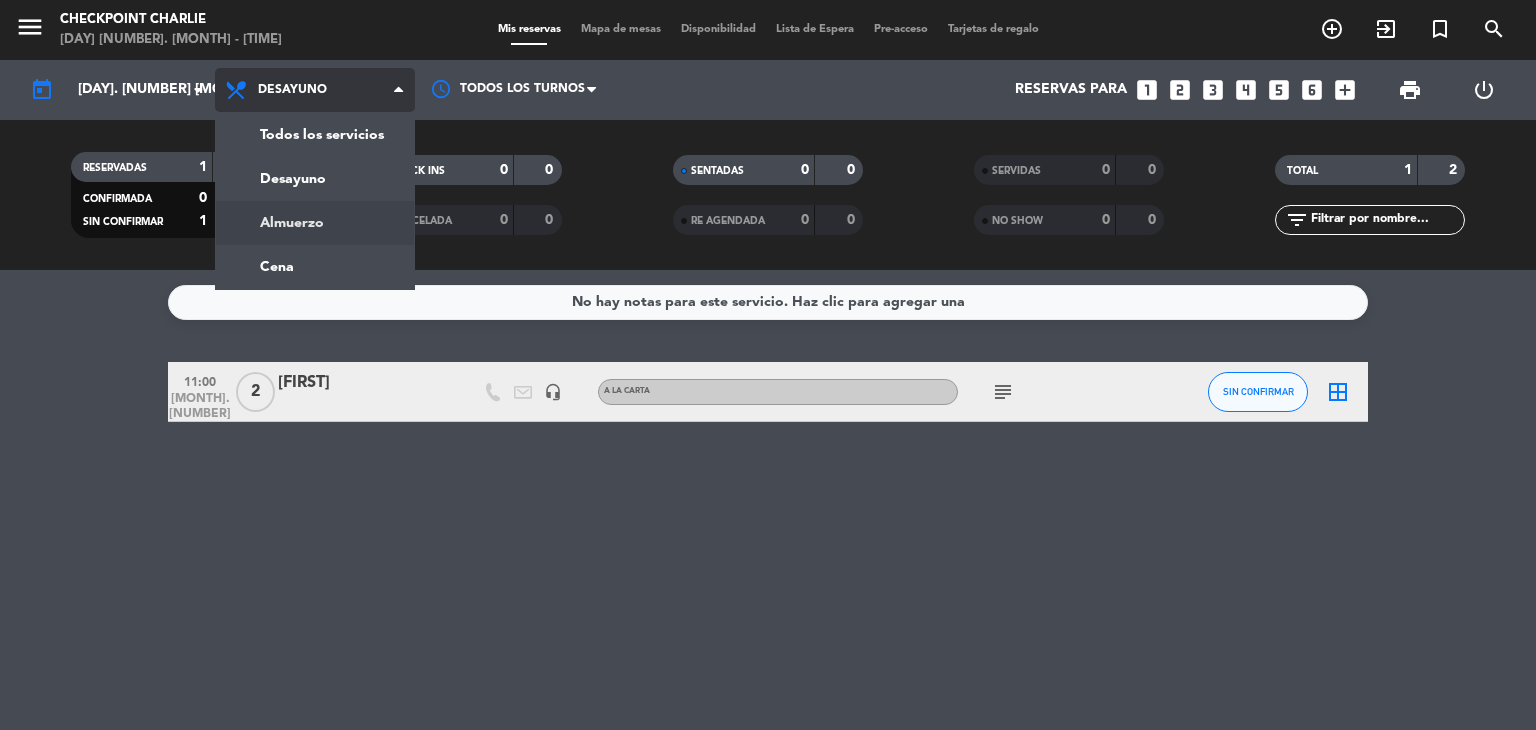 click on "menu  Checkpoint Charlie   [DAY] [NUMBER]. [MONTH] - [TIME]   Mis reservas   Mapa de mesas   Disponibilidad   Lista de Espera   Pre-acceso   Tarjetas de regalo  add_circle_outline exit_to_app turned_in_not search today    dom. [NUMBER] [MONTH]. arrow_drop_down  Todos los servicios  Desayuno  Almuerzo  Cena  Desayuno  Todos los servicios  Desayuno  Almuerzo  Cena Todos los turnos  Reservas para   looks_one   looks_two   looks_3   looks_4   looks_5   looks_6   add_box  print  power_settings_new   RESERVADAS   1   2   CONFIRMADA   0   0   SIN CONFIRMAR   1   2   CHECK INS   0   0   CANCELADA   0   0   SENTADAS   0   0   RE AGENDADA   0   0   SERVIDAS   0   0   NO SHOW   0   0   TOTAL   1   2  filter_list" 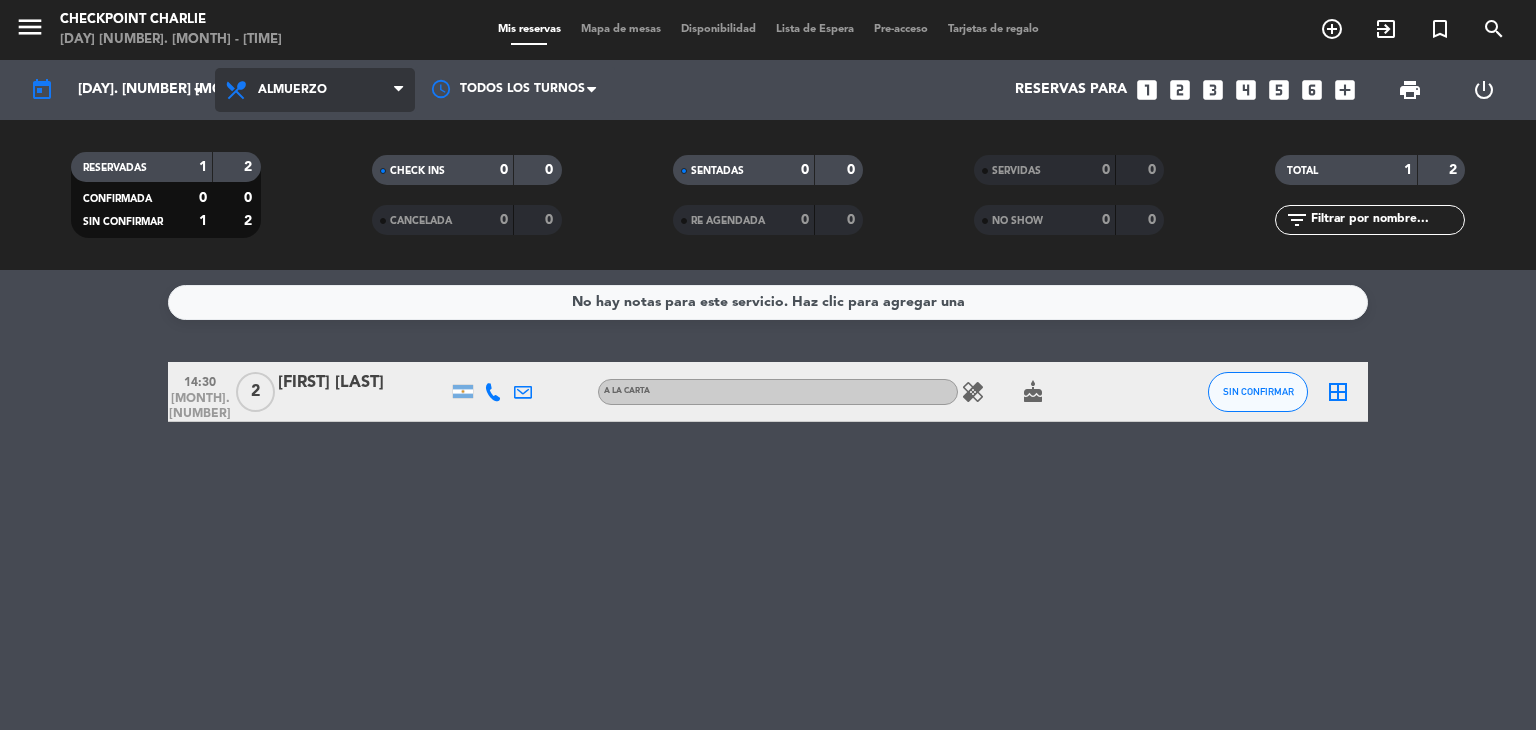 click on "Almuerzo" at bounding box center [315, 90] 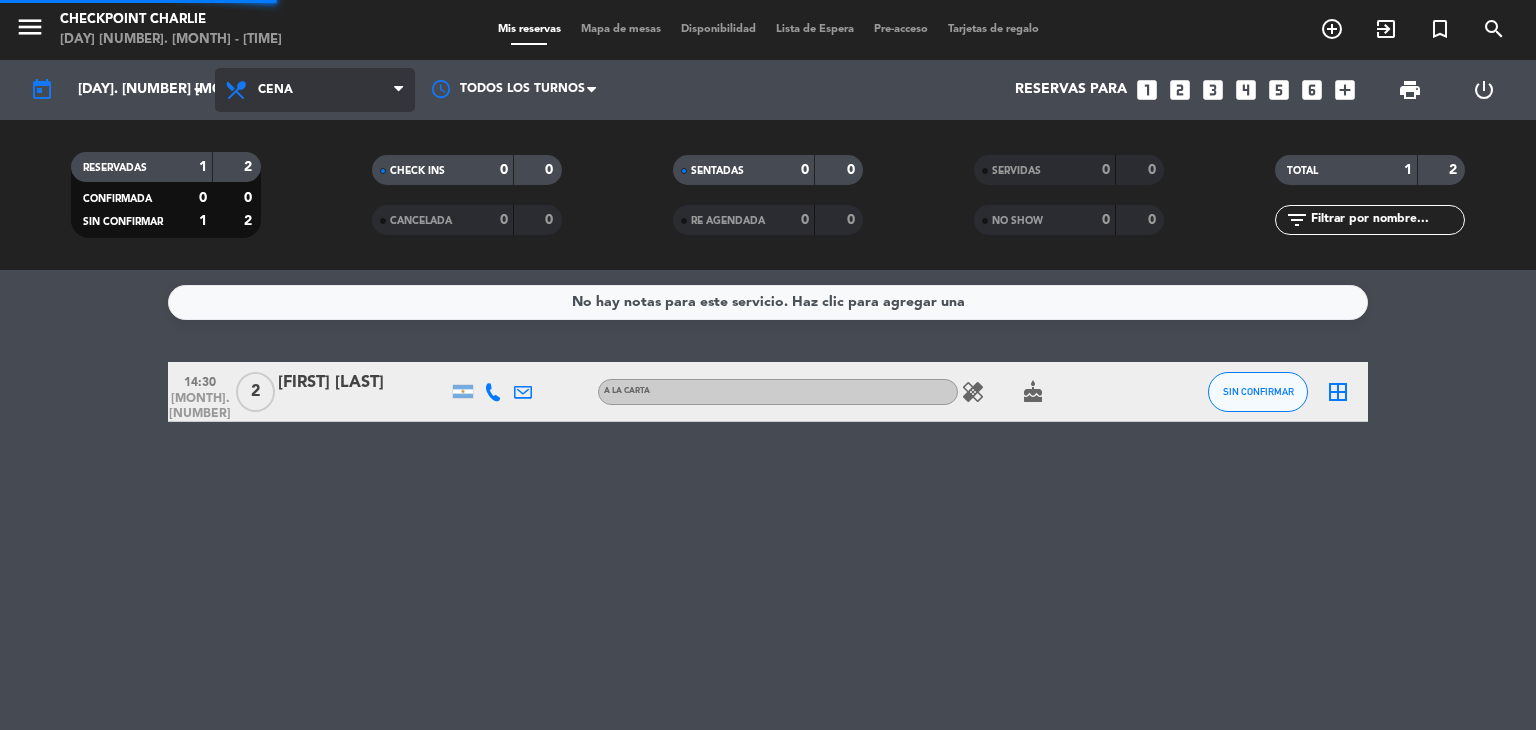 click on "menu  Checkpoint Charlie   [DAY] [NUMBER]. [MONTH] - [TIME]   Mis reservas   Mapa de mesas   Disponibilidad   Lista de Espera   Pre-acceso   Tarjetas de regalo  add_circle_outline exit_to_app turned_in_not search today    dom. [NUMBER] [MONTH]. arrow_drop_down  Todos los servicios  Desayuno  Almuerzo  Cena  Cena  Todos los servicios  Desayuno  Almuerzo  Cena Todos los turnos  Reservas para   looks_one   looks_two   looks_3   looks_4   looks_5   looks_6   add_box  print  power_settings_new   RESERVADAS   1   2   CONFIRMADA   0   0   SIN CONFIRMAR   1   2   CHECK INS   0   0   CANCELADA   0   0   SENTADAS   0   0   RE AGENDADA   0   0   SERVIDAS   0   0   NO SHOW   0   0   TOTAL   1   2  filter_list" 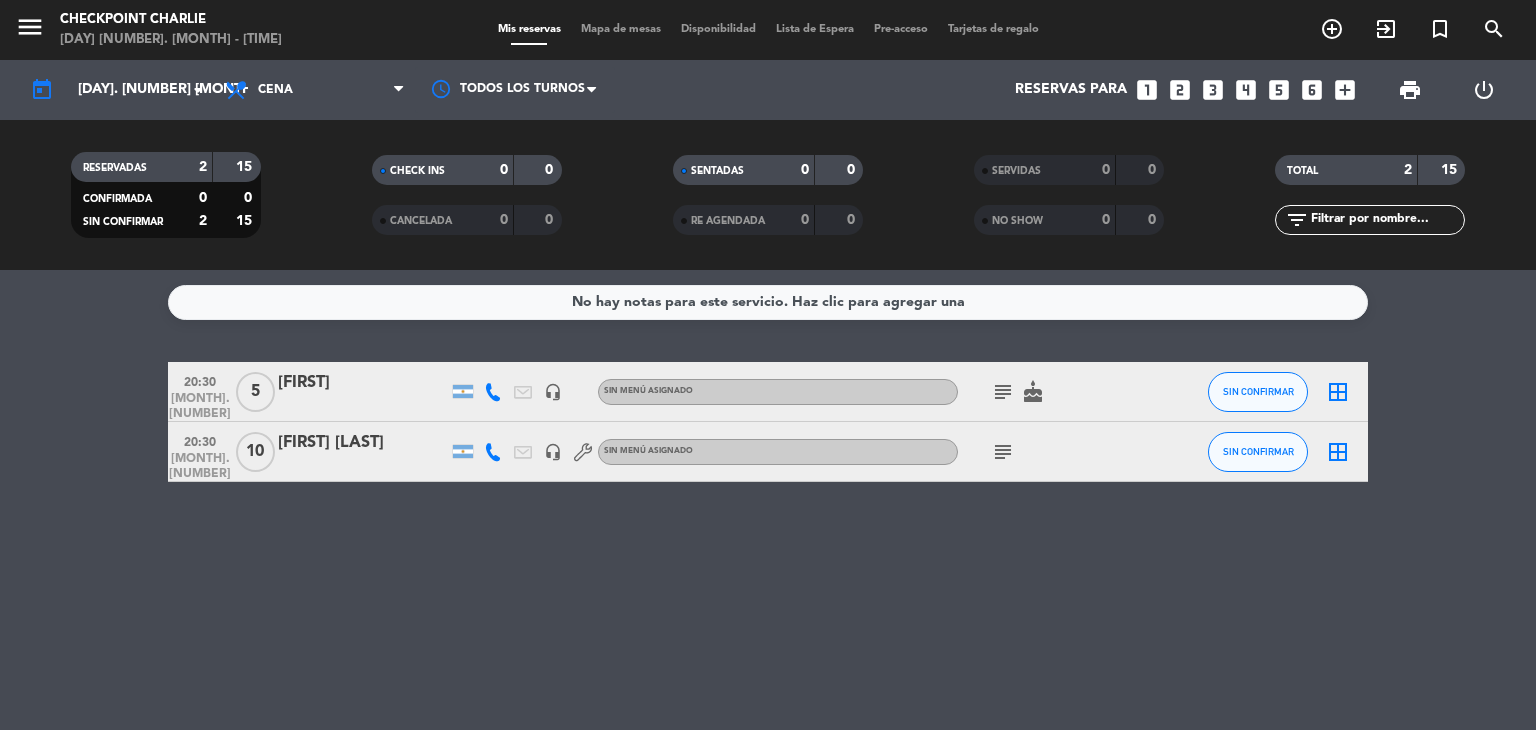 click on "subject" 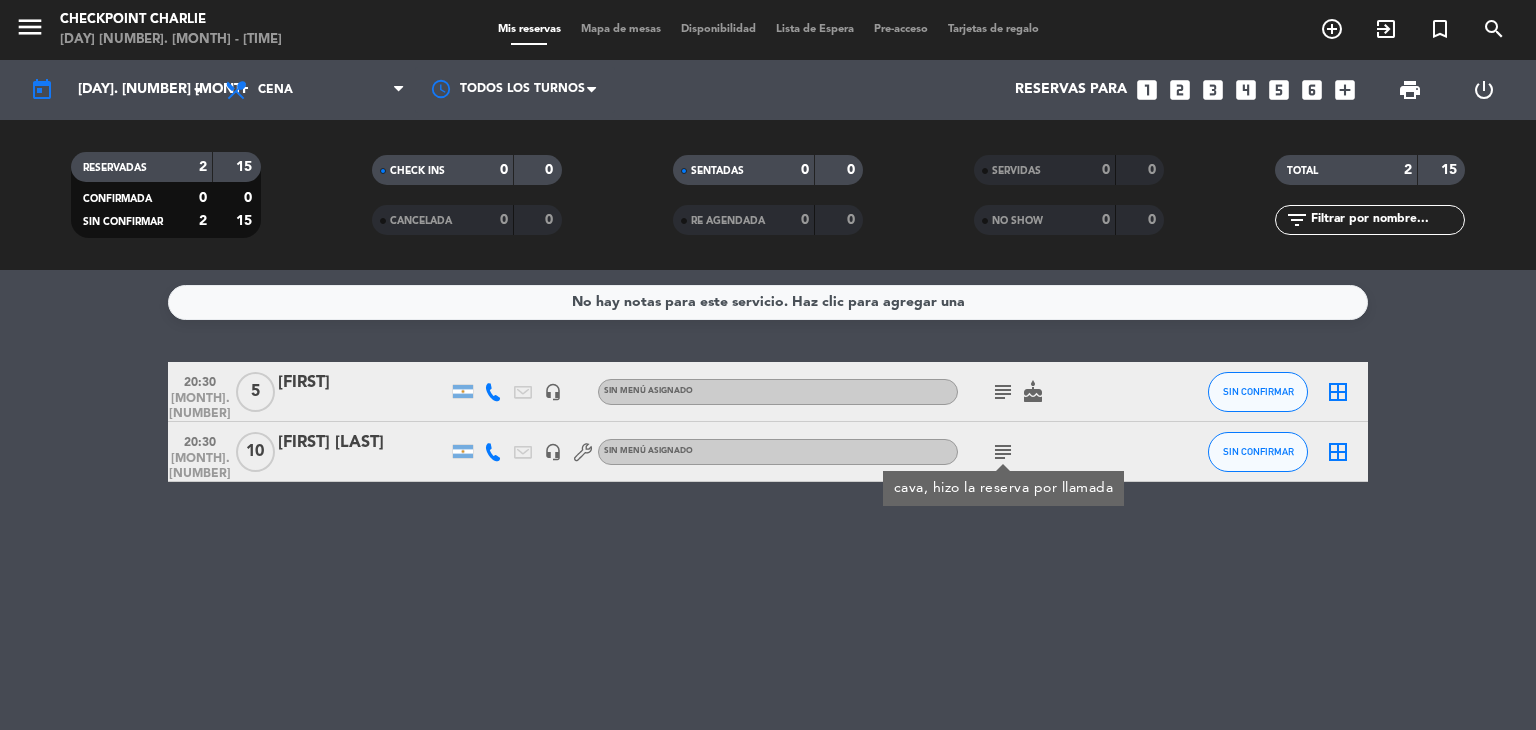 click on "subject" 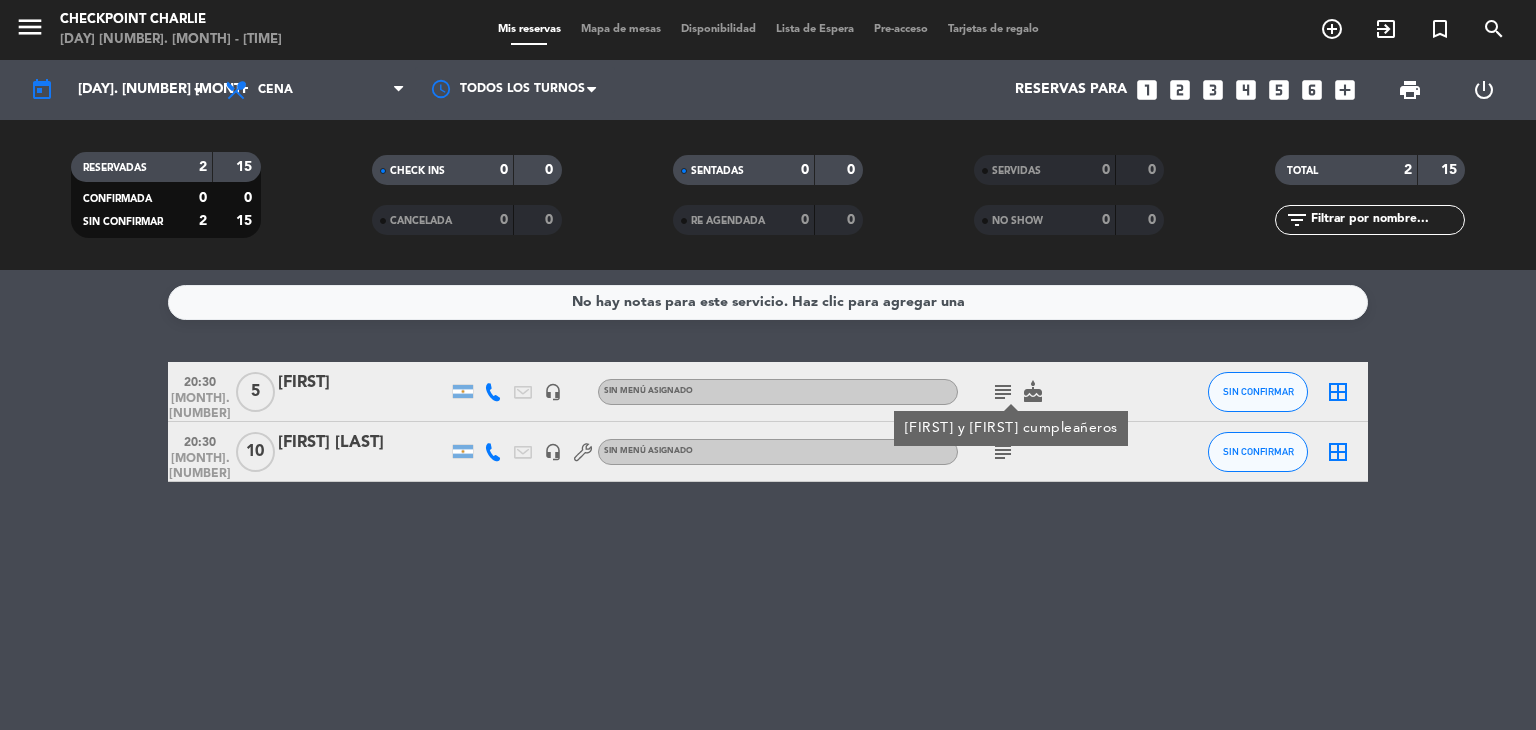 click on "subject" 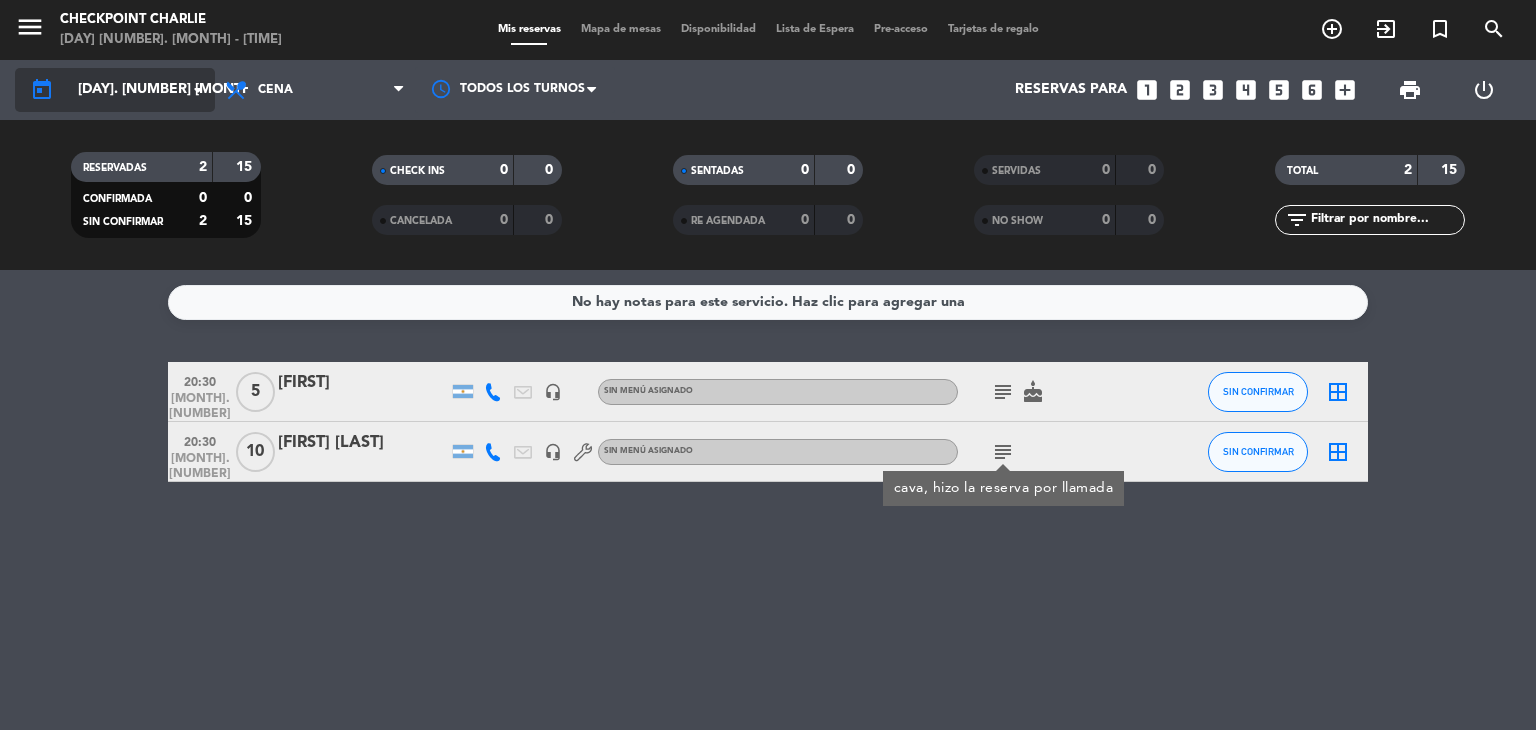 click on "arrow_drop_down" 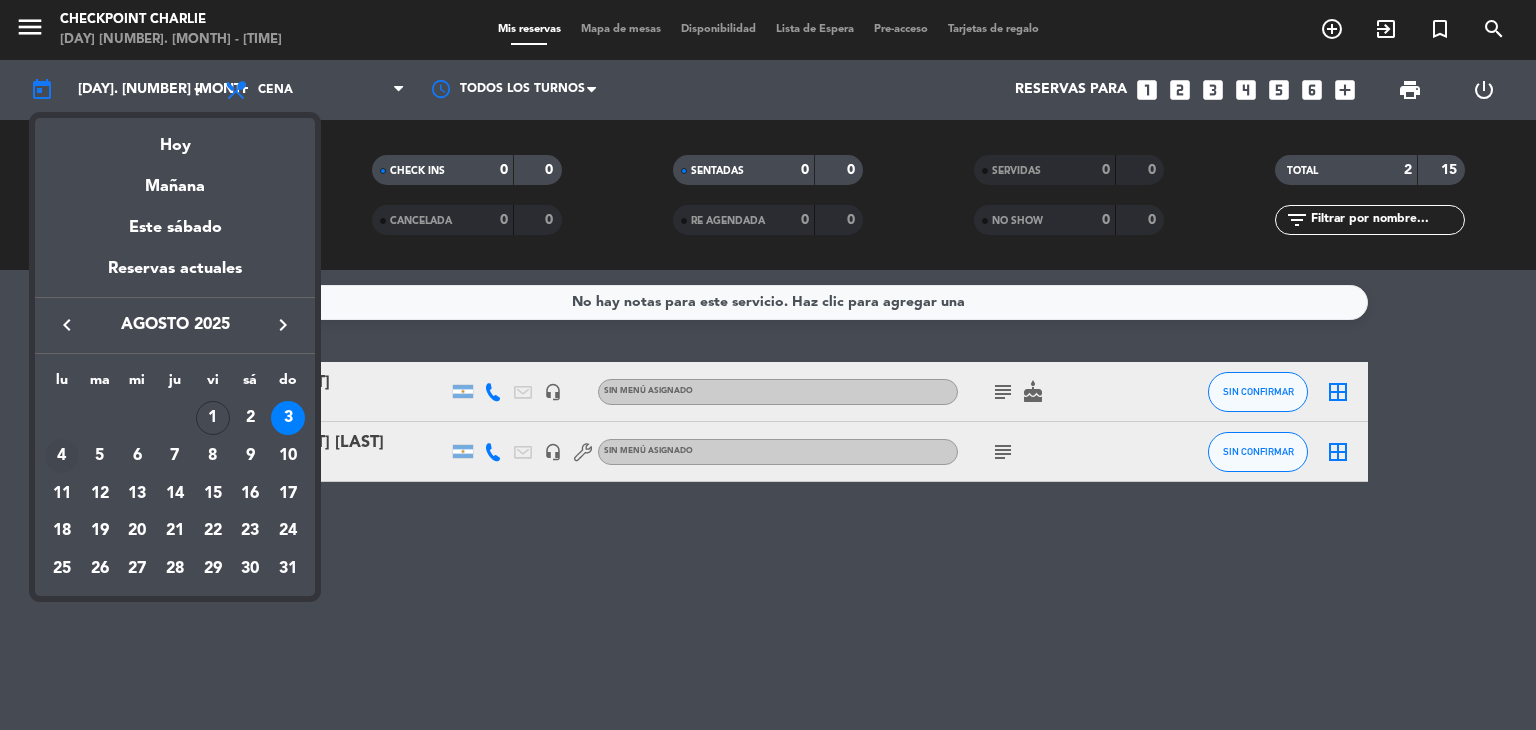 click on "4" at bounding box center (62, 456) 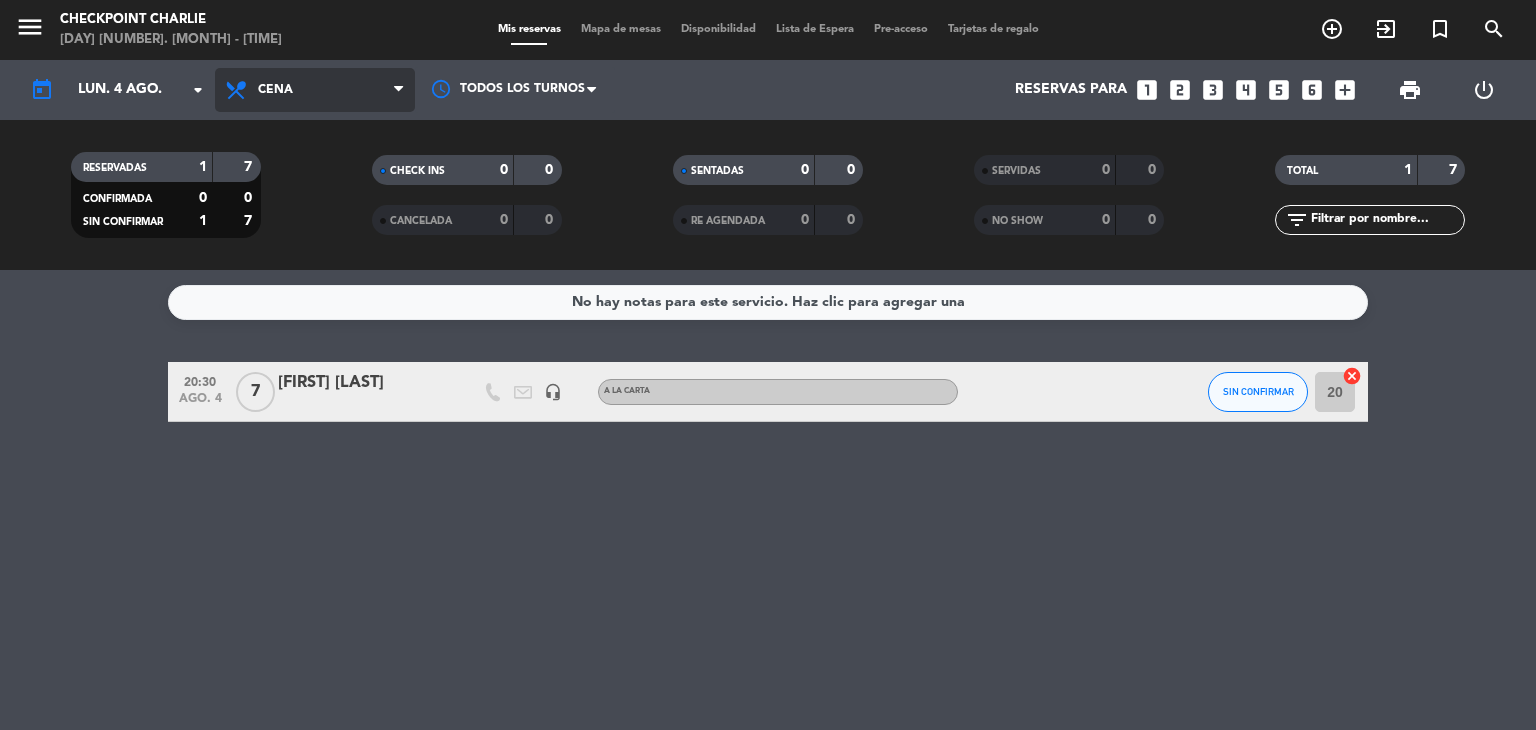 click at bounding box center (398, 90) 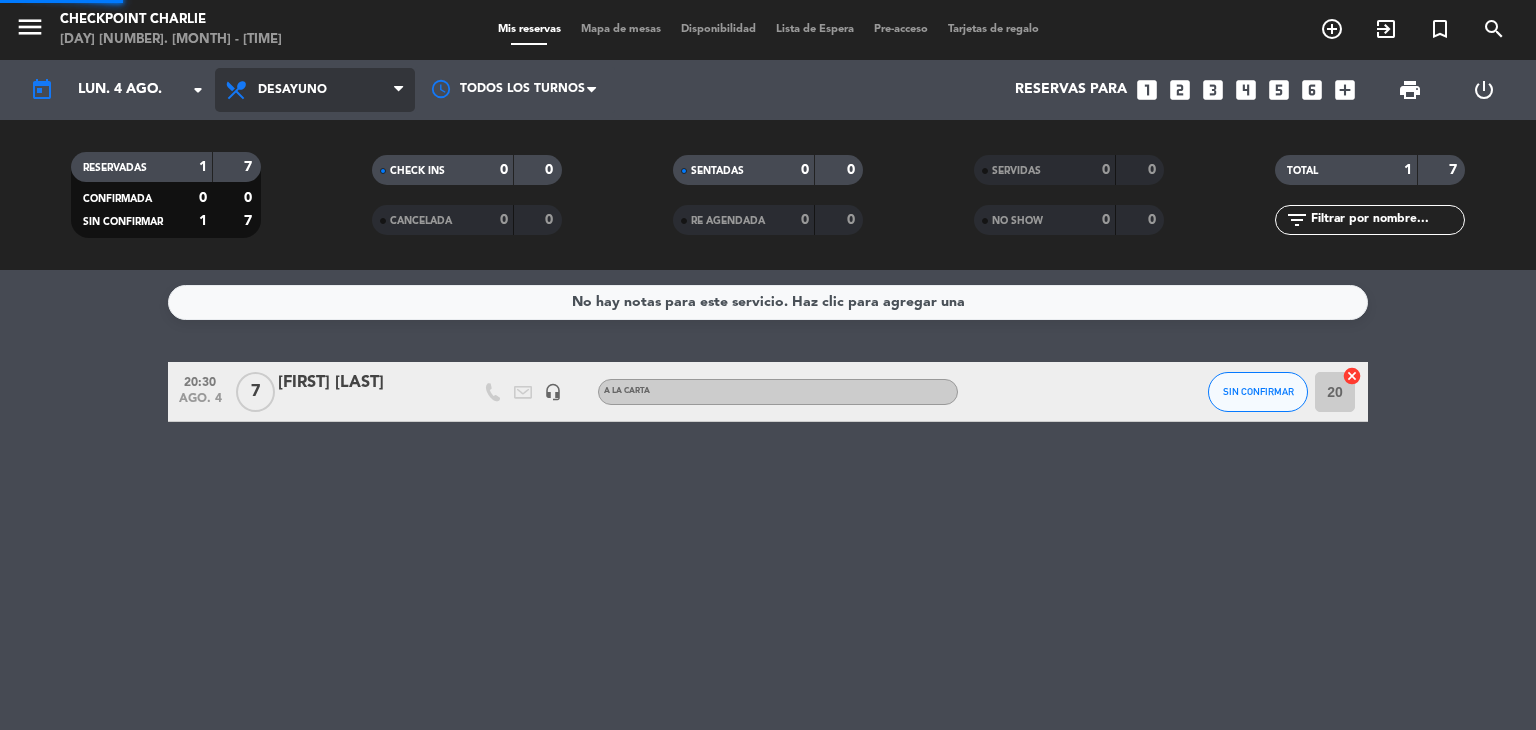 click on "menu  Checkpoint Charlie   [DAY] [NUMBER]. [MONTH] - [TIME]   Mis reservas   Mapa de mesas   Disponibilidad   Lista de Espera   Pre-acceso   Tarjetas de regalo  add_circle_outline exit_to_app turned_in_not search today    lun. [NUMBER] [MONTH]. arrow_drop_down  Todos los servicios  Desayuno  Almuerzo  Cena  Desayuno  Todos los servicios  Desayuno  Almuerzo  Cena Todos los turnos  Reservas para   looks_one   looks_two   looks_3   looks_4   looks_5   looks_6   add_box  print  power_settings_new   RESERVADAS   1   7   CONFIRMADA   0   0   SIN CONFIRMAR   1   7   CHECK INS   0   0   CANCELADA   0   0   SENTADAS   0   0   RE AGENDADA   0   0   SERVIDAS   0   0   NO SHOW   0   0   TOTAL   1   7  filter_list" 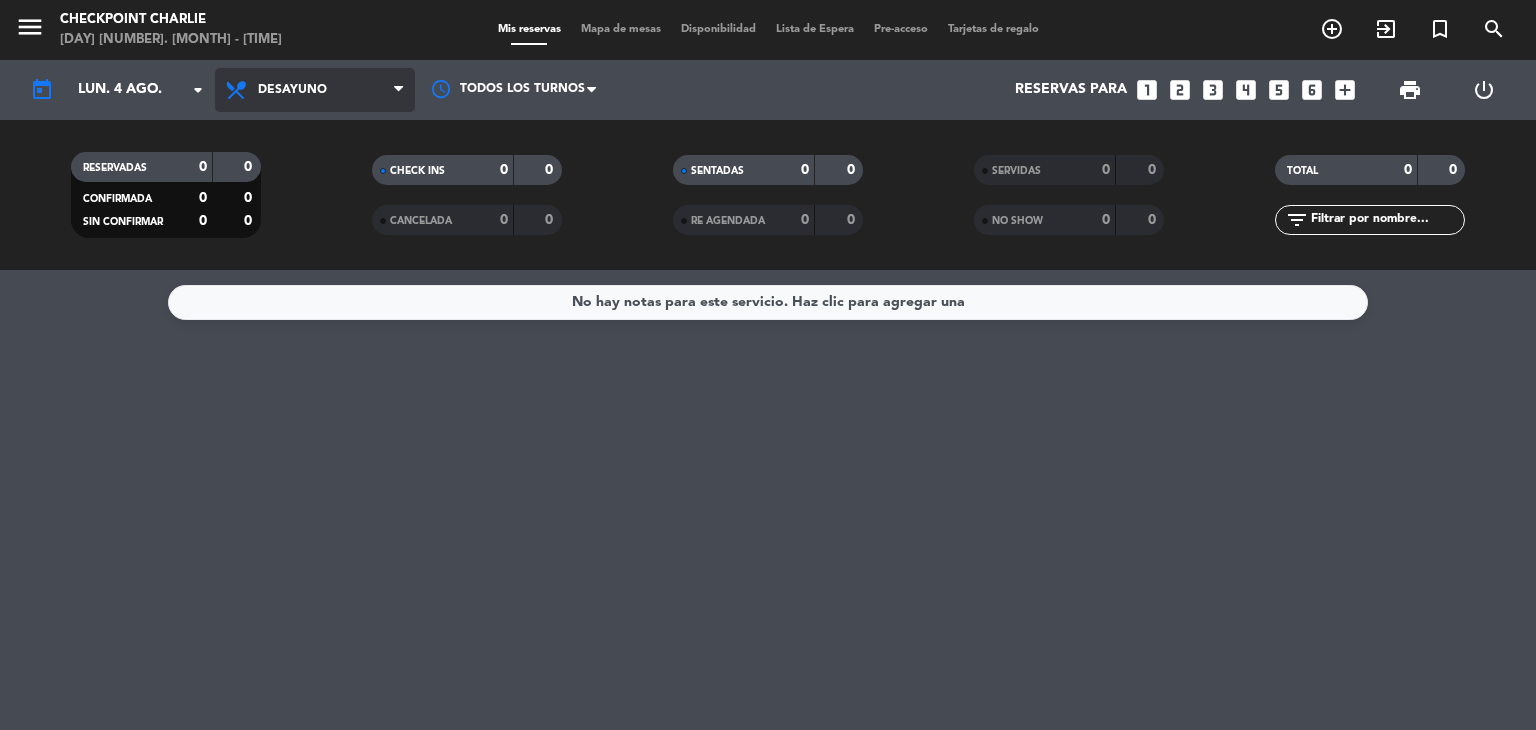 click at bounding box center (404, 90) 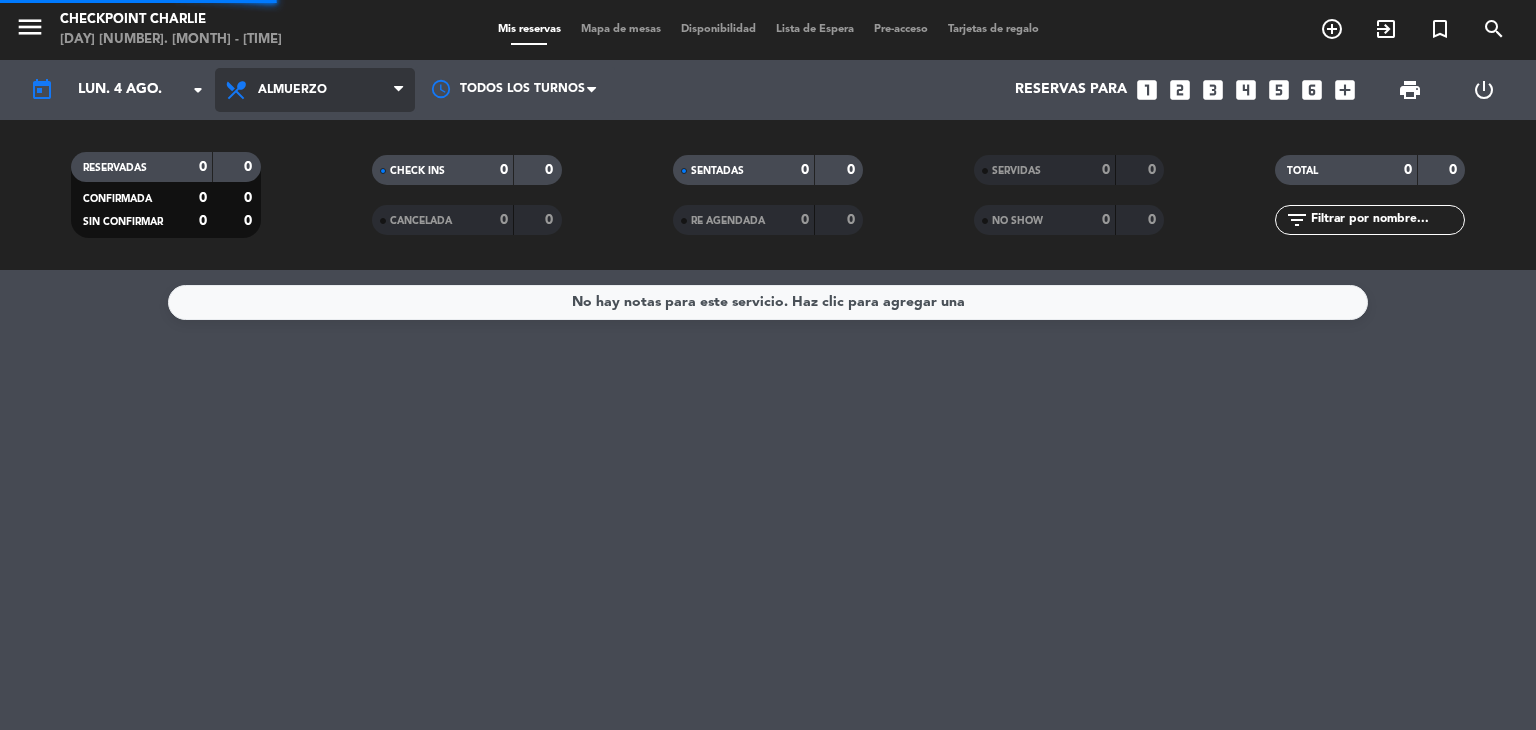 click on "menu  Checkpoint Charlie   [DAY] [NUMBER]. [MONTH] - [TIME]   Mis reservas   Mapa de mesas   Disponibilidad   Lista de Espera   Pre-acceso   Tarjetas de regalo  add_circle_outline exit_to_app turned_in_not search today    lun. [NUMBER] [MONTH]. arrow_drop_down  Todos los servicios  Desayuno  Almuerzo  Cena  Almuerzo  Todos los servicios  Desayuno  Almuerzo  Cena Todos los turnos  Reservas para   looks_one   looks_two   looks_3   looks_4   looks_5   looks_6   add_box  print  power_settings_new   RESERVADAS   0   0   CONFIRMADA   0   0   SIN CONFIRMAR   0   0   CHECK INS   0   0   CANCELADA   0   0   SENTADAS   0   0   RE AGENDADA   0   0   SERVIDAS   0   0   NO SHOW   0   0   TOTAL   0   0  filter_list" 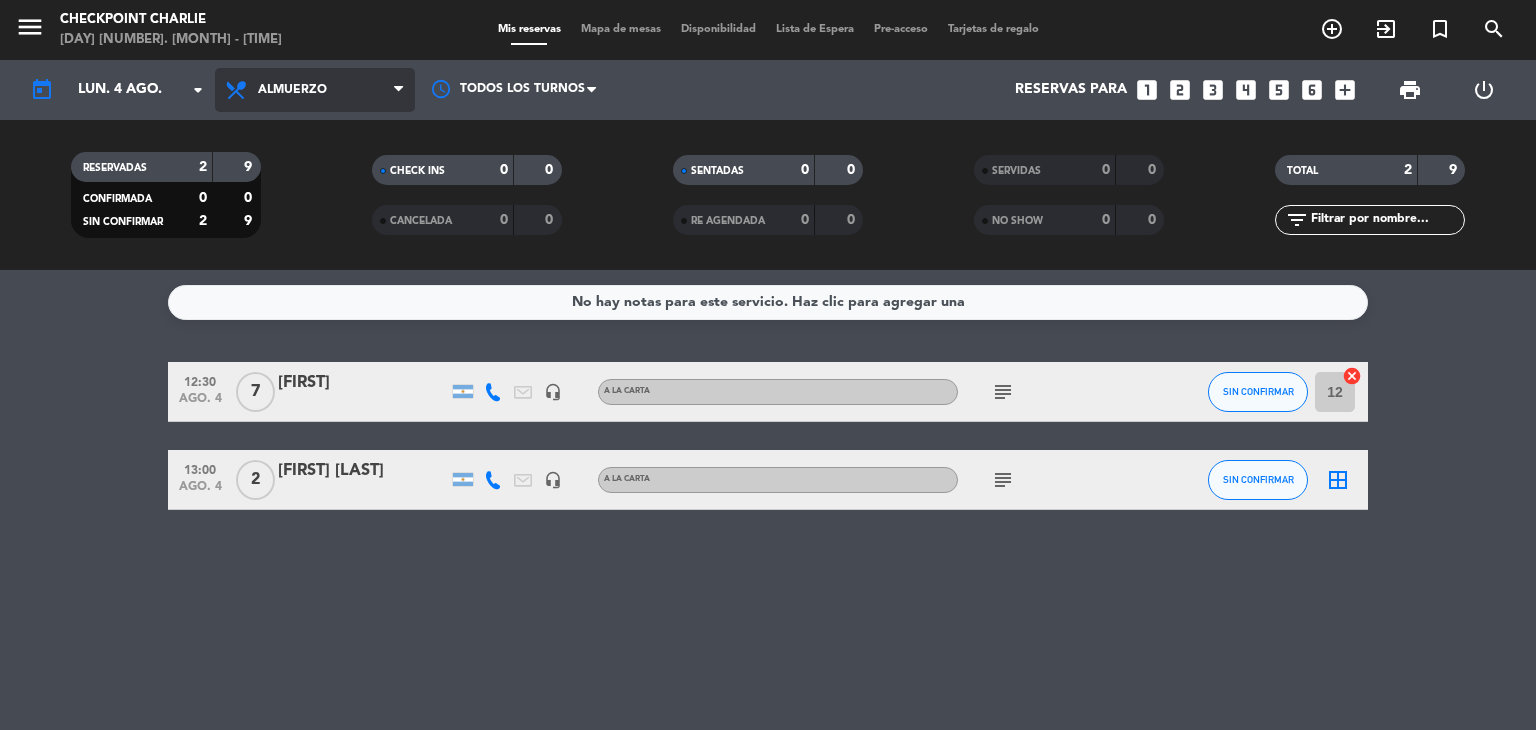 click at bounding box center [398, 90] 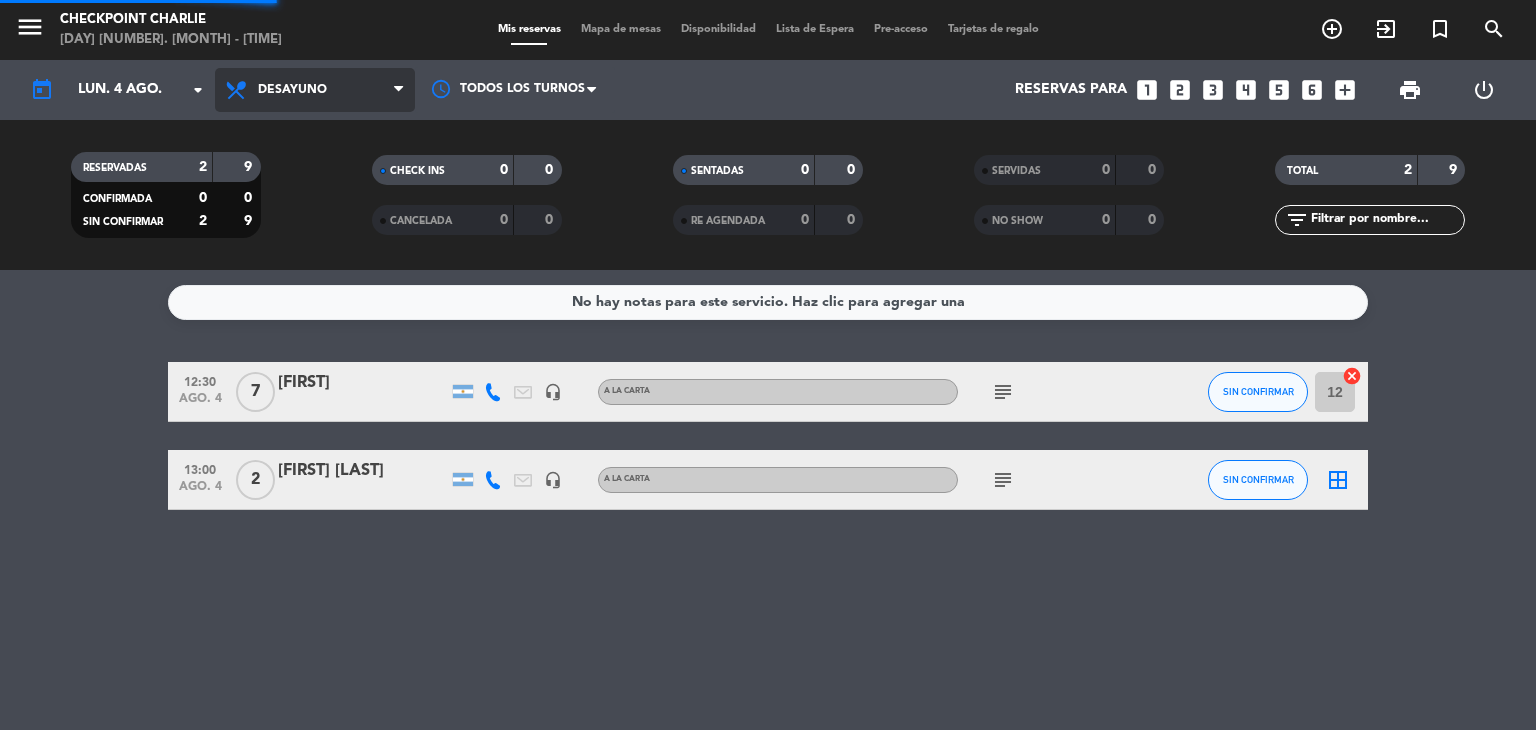 click on "menu  Checkpoint Charlie   [DAY] [NUMBER]. [MONTH] - [TIME]   Mis reservas   Mapa de mesas   Disponibilidad   Lista de Espera   Pre-acceso   Tarjetas de regalo  add_circle_outline exit_to_app turned_in_not search today    lun. [NUMBER] [MONTH]. arrow_drop_down  Todos los servicios  Desayuno  Almuerzo  Cena  Desayuno  Todos los servicios  Desayuno  Almuerzo  Cena Todos los turnos  Reservas para   looks_one   looks_two   looks_3   looks_4   looks_5   looks_6   add_box  print  power_settings_new   RESERVADAS   2   9   CONFIRMADA   0   0   SIN CONFIRMAR   2   9   CHECK INS   0   0   CANCELADA   0   0   SENTADAS   0   0   RE AGENDADA   0   0   SERVIDAS   0   0   NO SHOW   0   0   TOTAL   2   9  filter_list" 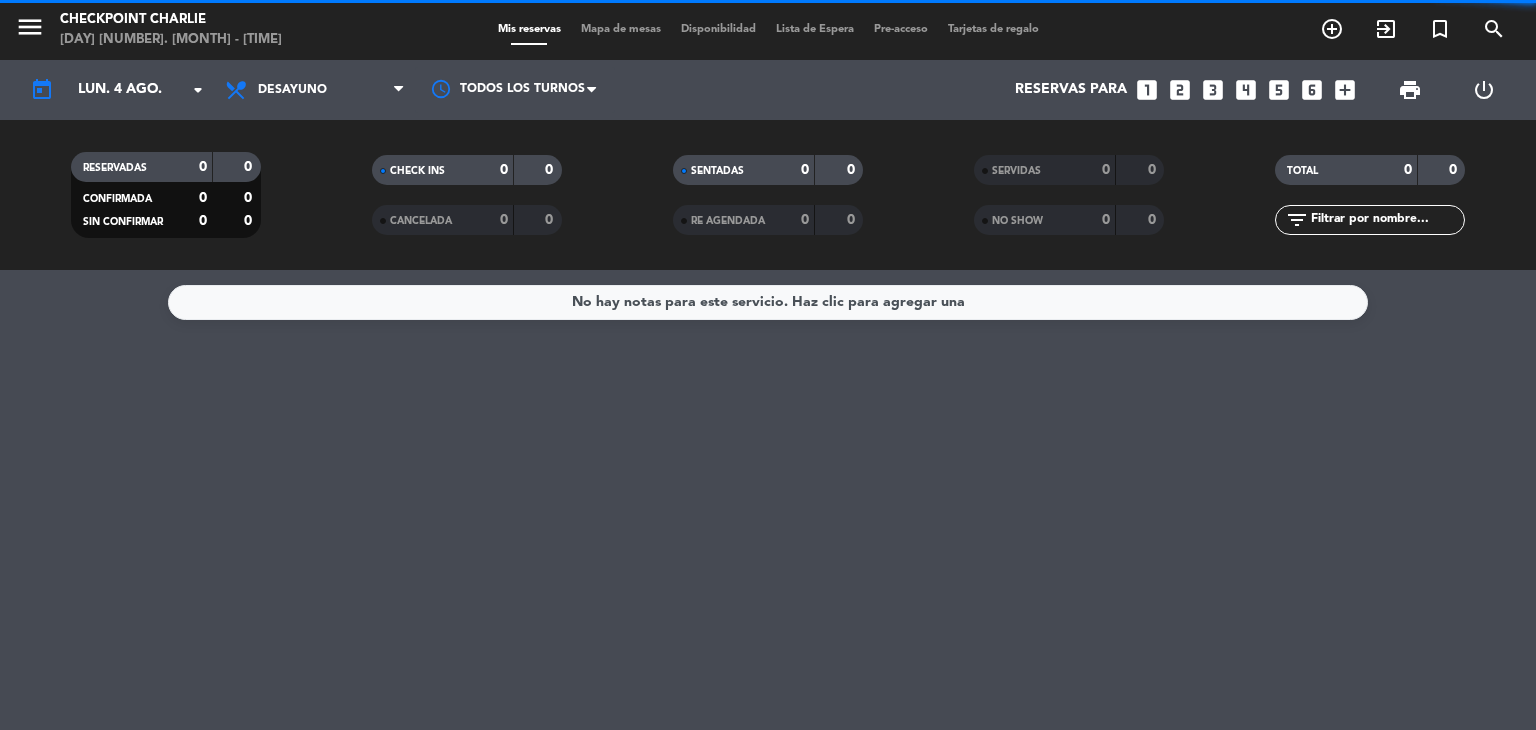 click on "Desayuno" at bounding box center (315, 90) 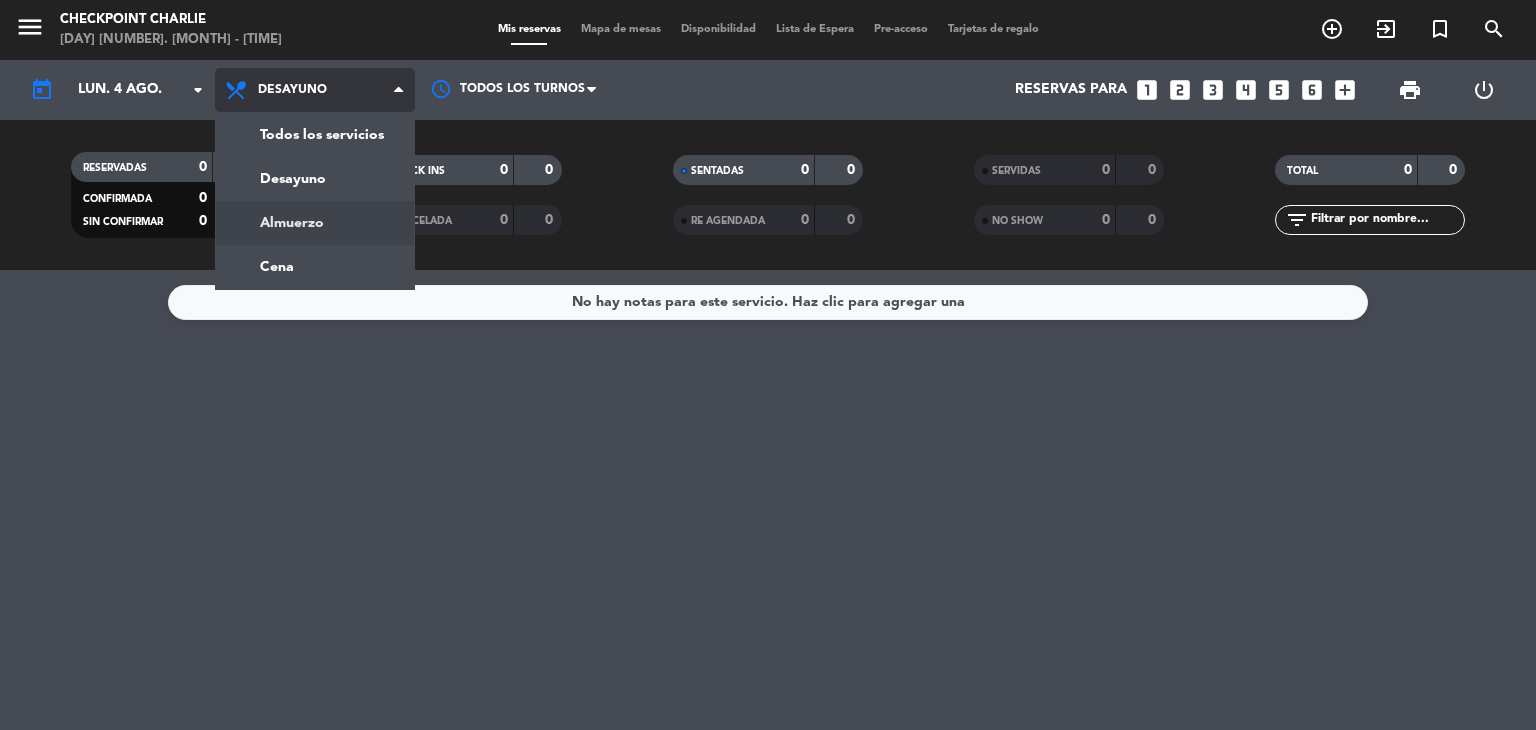 click on "menu  Checkpoint Charlie   [DAY] [NUMBER]. [MONTH] - [TIME]   Mis reservas   Mapa de mesas   Disponibilidad   Lista de Espera   Pre-acceso   Tarjetas de regalo  add_circle_outline exit_to_app turned_in_not search today    lun. [NUMBER] [MONTH]. arrow_drop_down  Todos los servicios  Desayuno  Almuerzo  Cena  Desayuno  Todos los servicios  Desayuno  Almuerzo  Cena Todos los turnos  Reservas para   looks_one   looks_two   looks_3   looks_4   looks_5   looks_6   add_box  print  power_settings_new   RESERVADAS   0   0   CONFIRMADA   0   0   SIN CONFIRMAR   0   0   CHECK INS   0   0   CANCELADA   0   0   SENTADAS   0   0   RE AGENDADA   0   0   SERVIDAS   0   0   NO SHOW   0   0   TOTAL   0   0  filter_list" 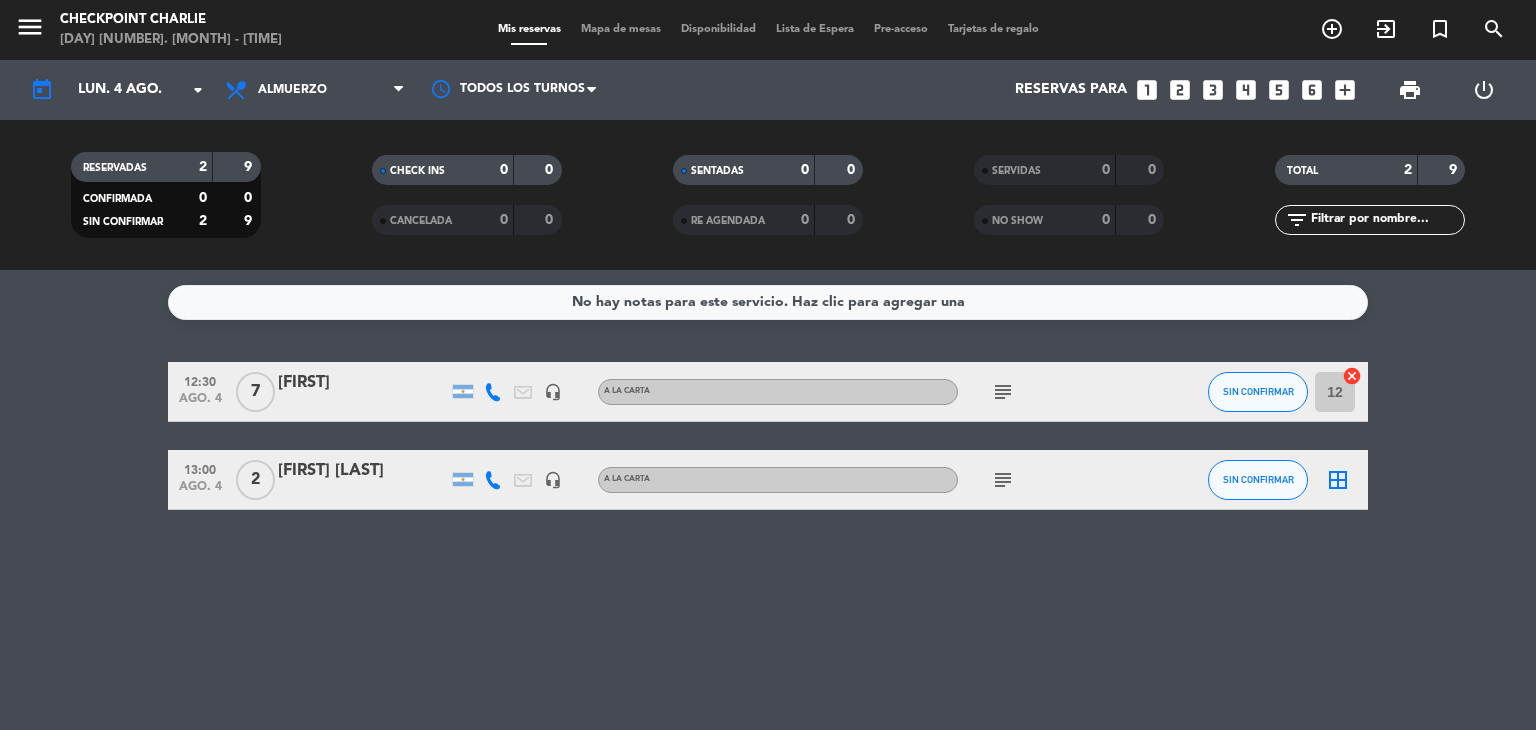click on "subject" 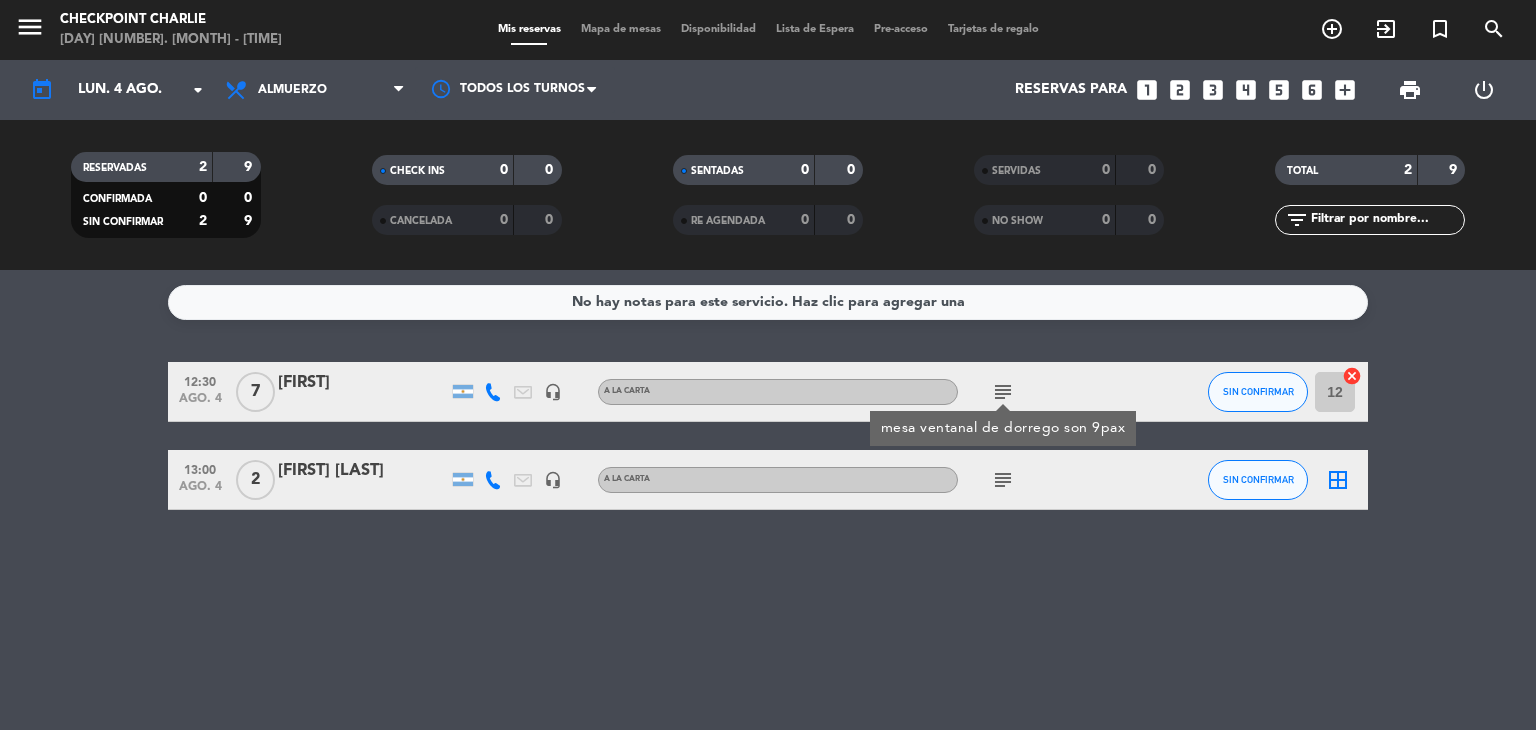 click on "subject" 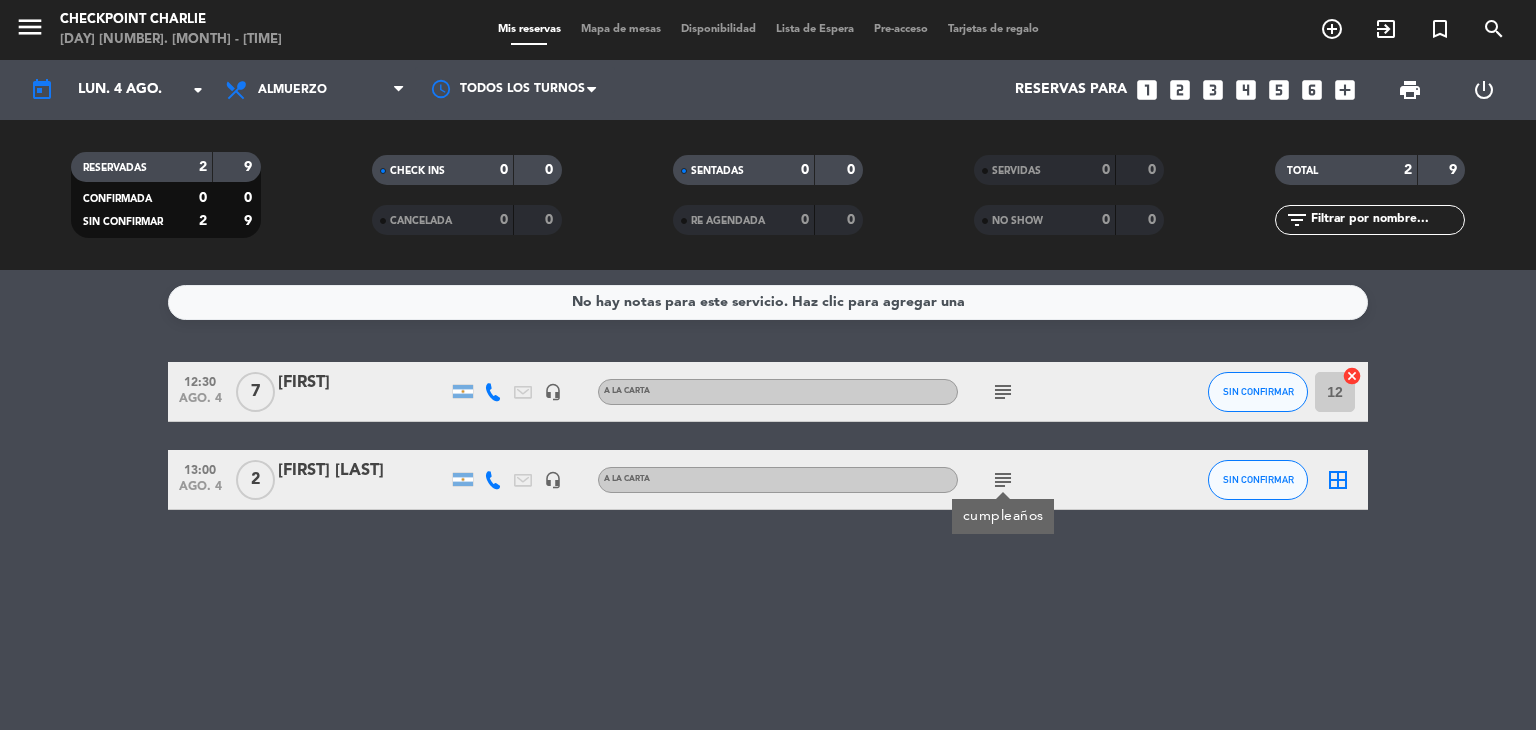 click on "No hay notas para este servicio. Haz clic para agregar una   12:30   ago. 4   7   [PERSON]    headset_mic   A LA CARTA  subject  SIN CONFIRMAR 12  cancel   13:00   ago. 4   2   [PERSON]   headset_mic   A LA CARTA  subject  cumpleaños SIN CONFIRMAR  border_all" 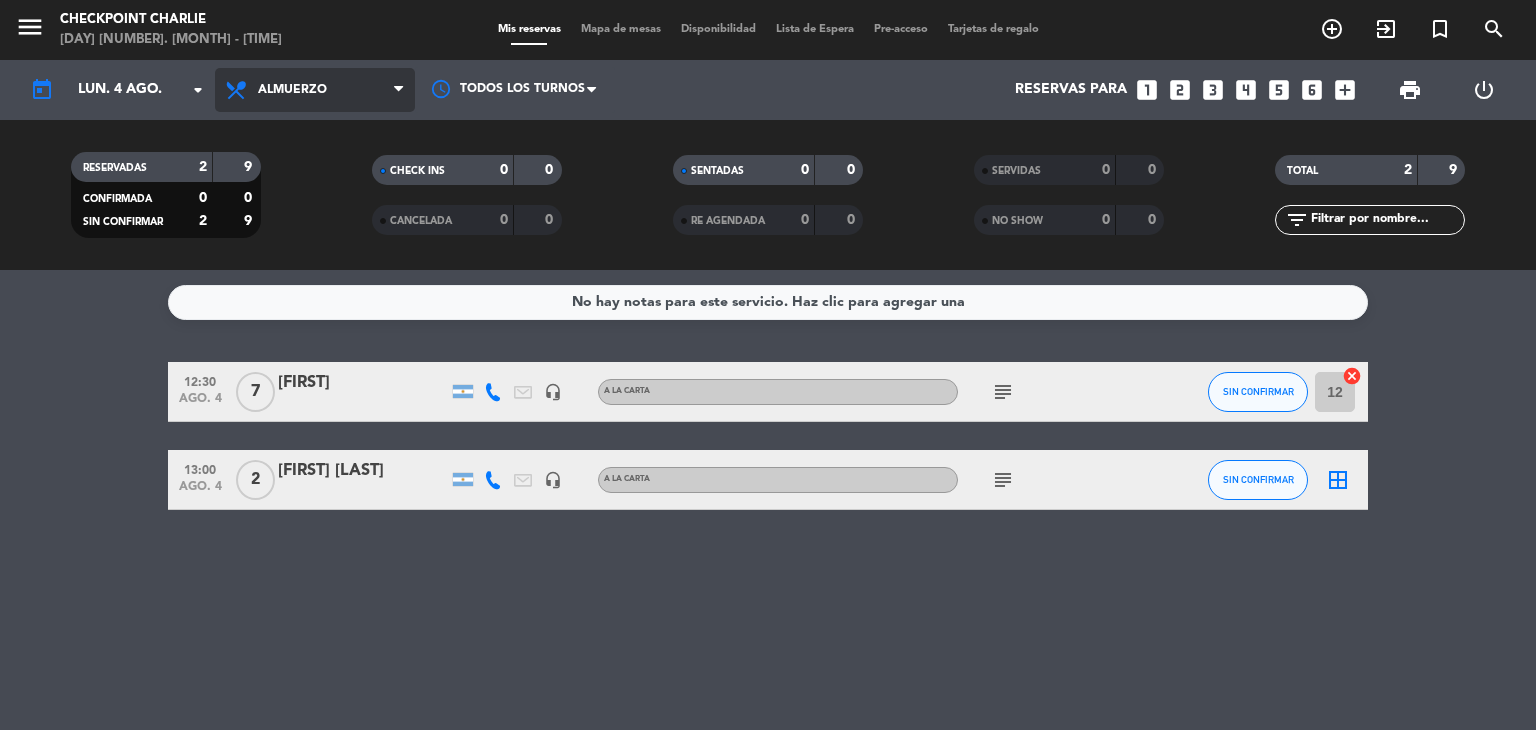 click at bounding box center [398, 90] 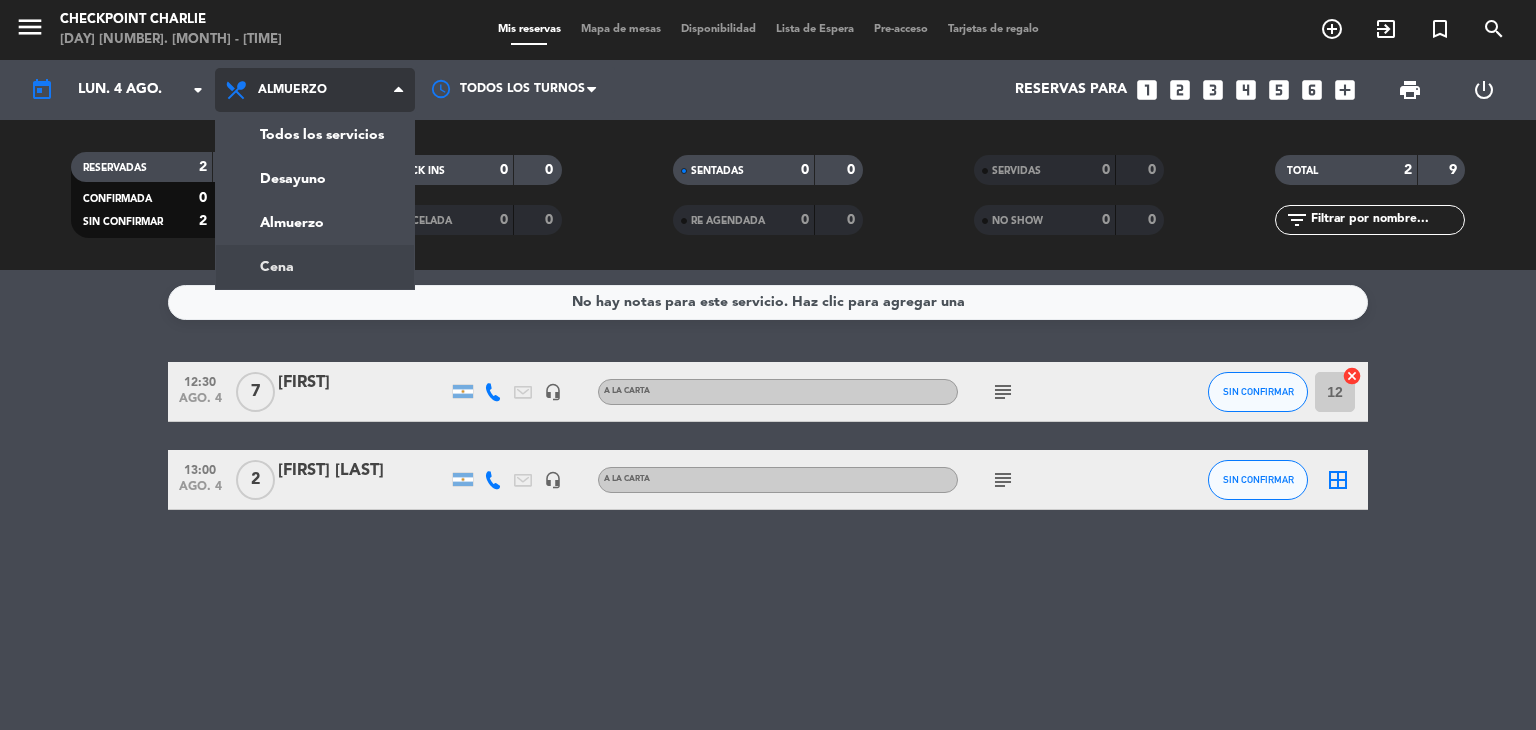 click on "menu  Checkpoint Charlie   [DAY] [NUMBER]. [MONTH] - [TIME]   Mis reservas   Mapa de mesas   Disponibilidad   Lista de Espera   Pre-acceso   Tarjetas de regalo  add_circle_outline exit_to_app turned_in_not search today    lun. [NUMBER] [MONTH]. arrow_drop_down  Todos los servicios  Desayuno  Almuerzo  Cena  Almuerzo  Todos los servicios  Desayuno  Almuerzo  Cena Todos los turnos  Reservas para   looks_one   looks_two   looks_3   looks_4   looks_5   looks_6   add_box  print  power_settings_new   RESERVADAS   2   9   CONFIRMADA   0   0   SIN CONFIRMAR   2   9   CHECK INS   0   0   CANCELADA   0   0   SENTADAS   0   0   RE AGENDADA   0   0   SERVIDAS   0   0   NO SHOW   0   0   TOTAL   2   9  filter_list" 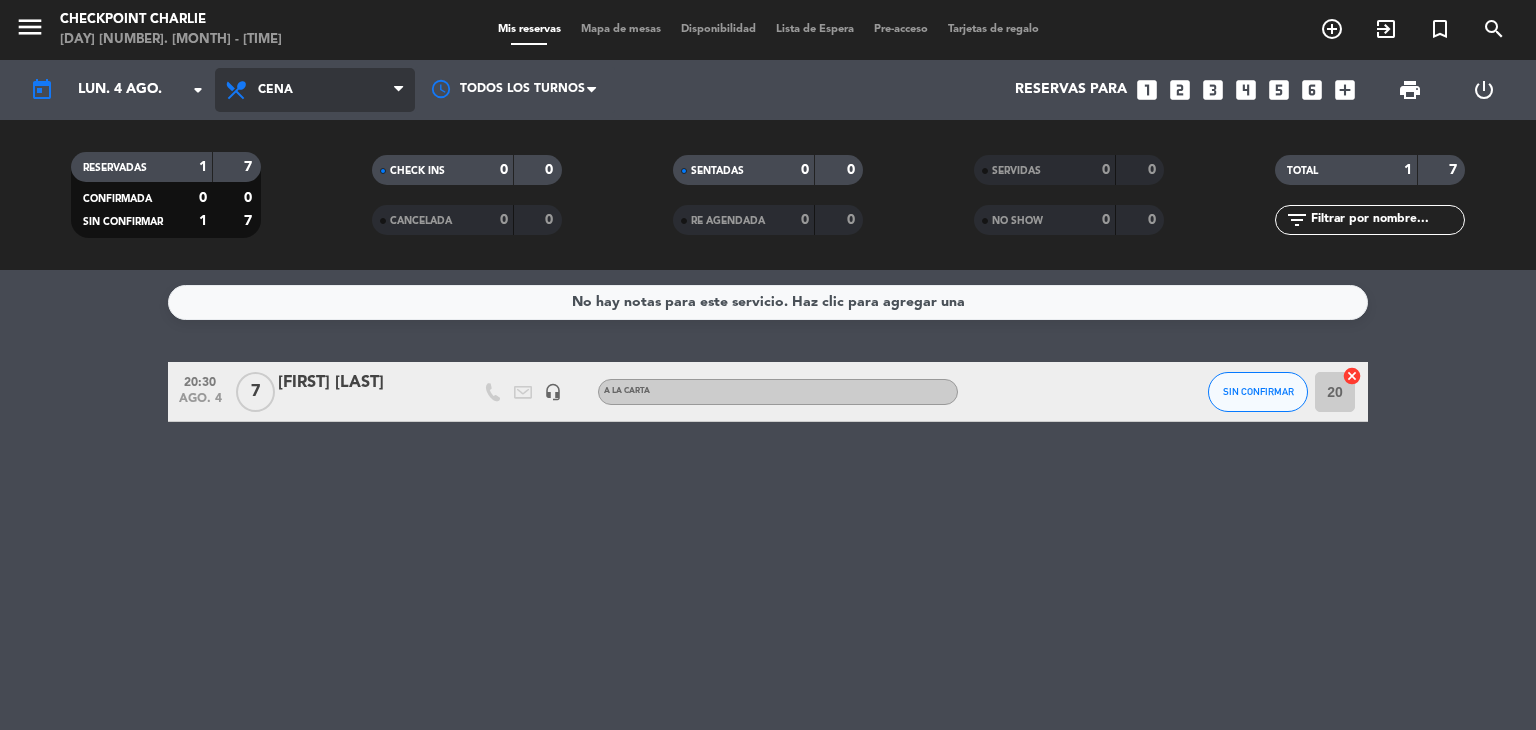 click on "Cena" at bounding box center (315, 90) 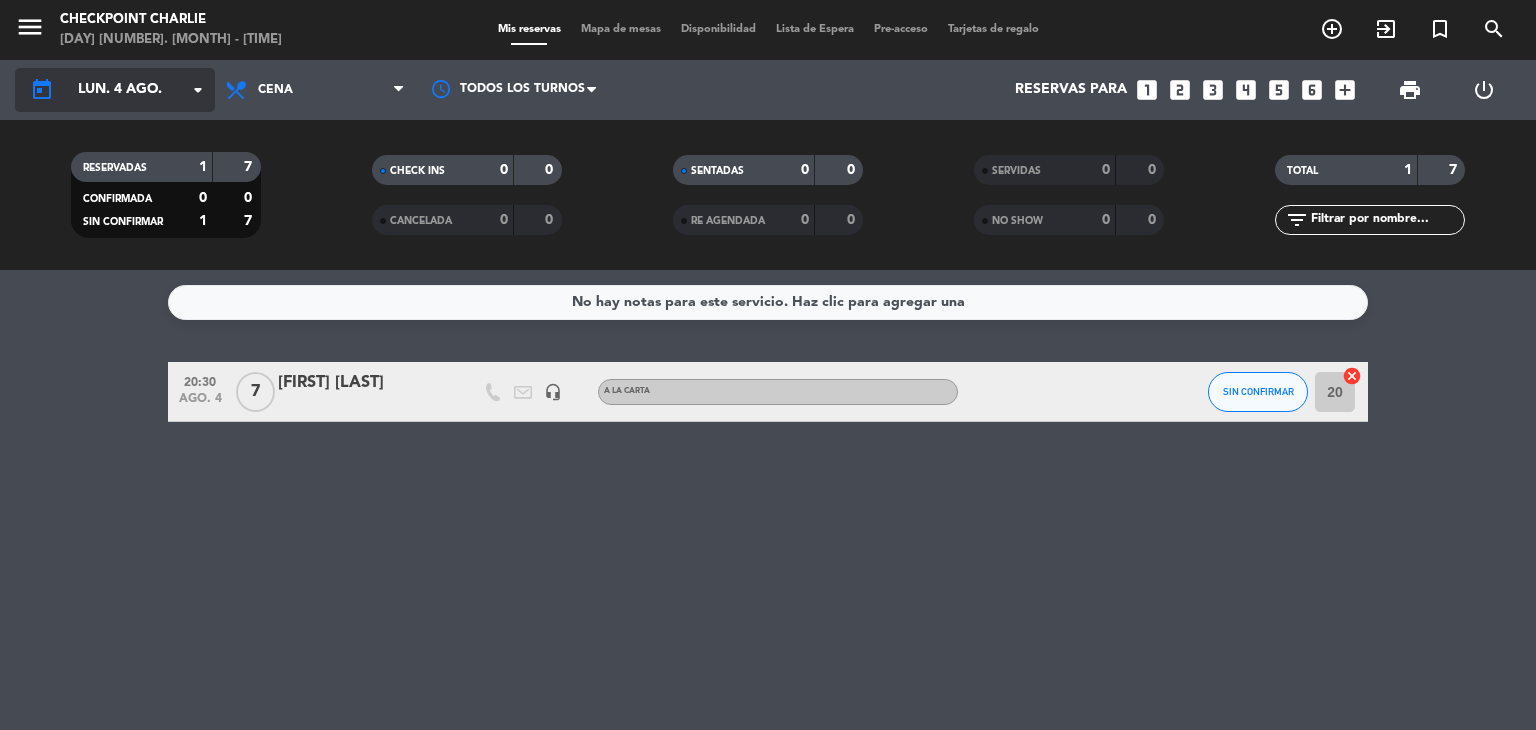 click on "arrow_drop_down" 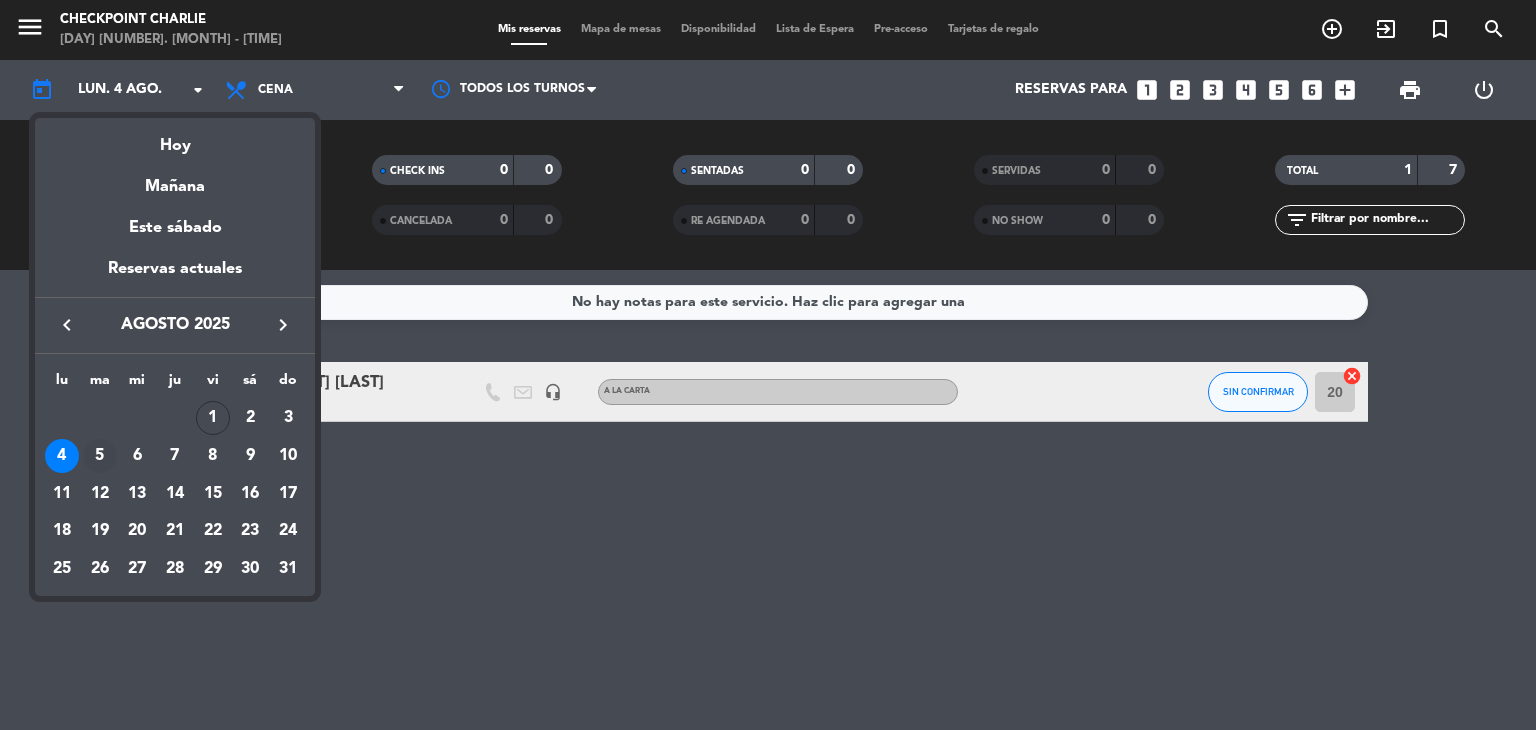 click on "5" at bounding box center [100, 456] 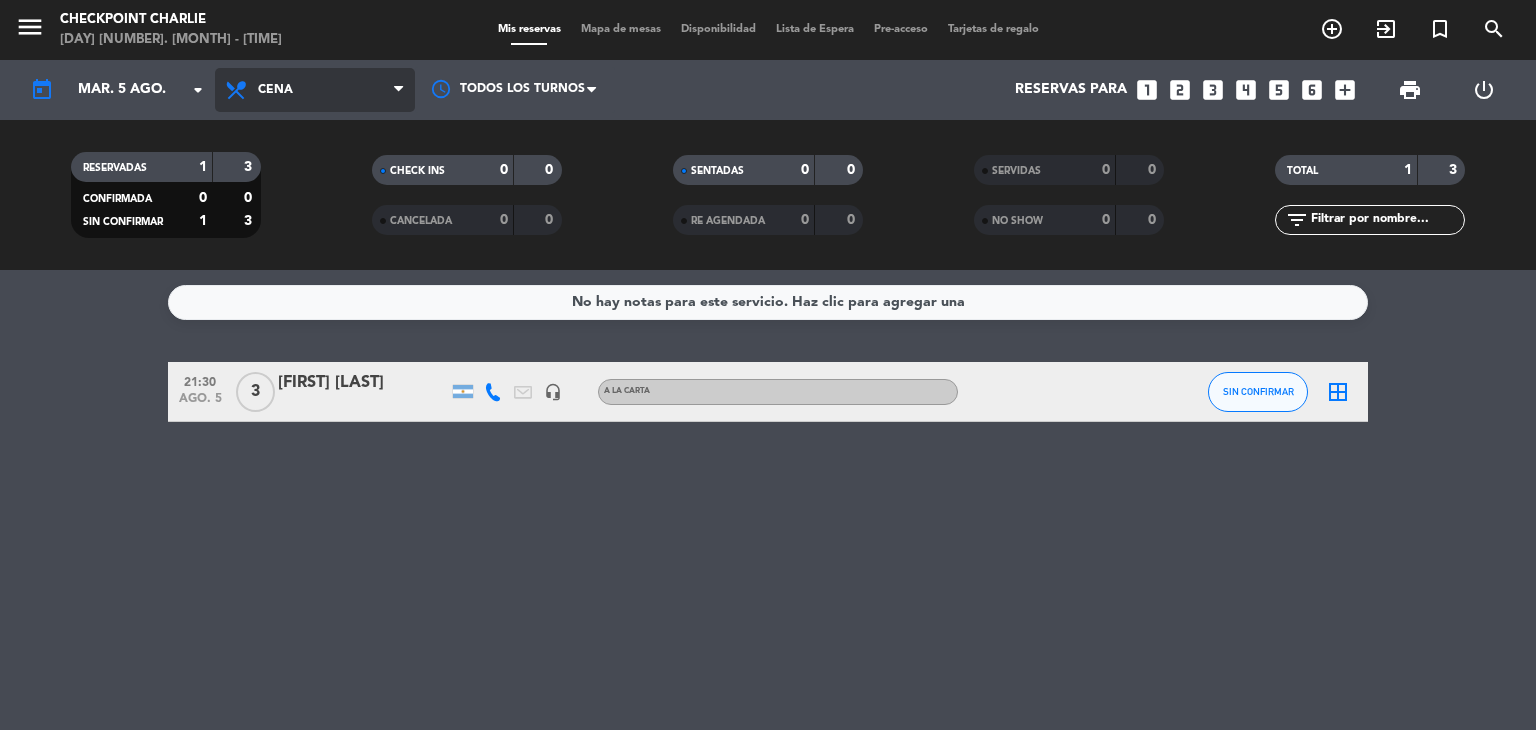 click on "Cena" at bounding box center (315, 90) 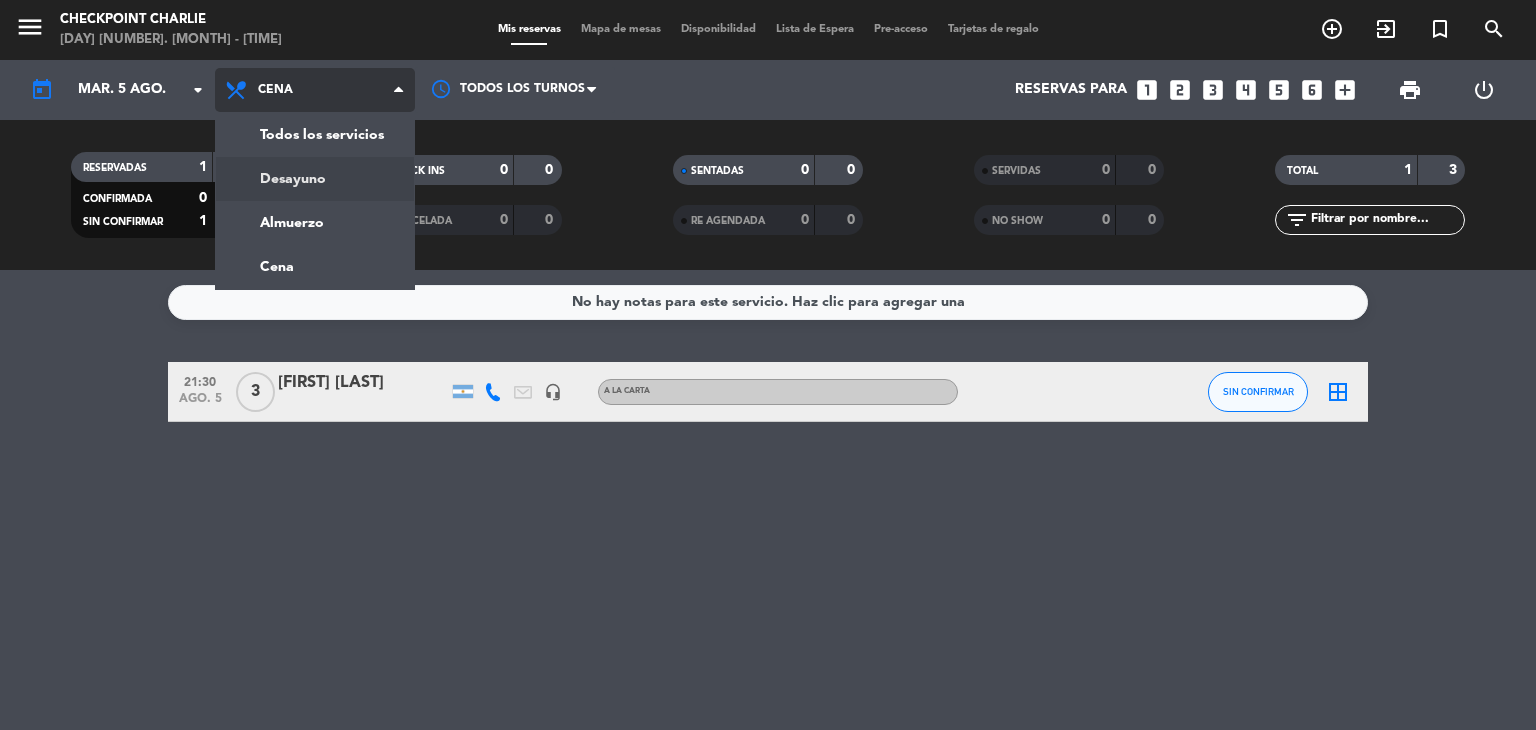 click on "menu  Checkpoint Charlie   [DAY] [NUMBER]. [MONTH] - [TIME]   Mis reservas   Mapa de mesas   Disponibilidad   Lista de Espera   Pre-acceso   Tarjetas de regalo  add_circle_outline exit_to_app turned_in_not search today    mar. [NUMBER] [MONTH]. arrow_drop_down  Todos los servicios  Desayuno  Almuerzo  Cena  Cena  Todos los servicios  Desayuno  Almuerzo  Cena Todos los turnos  Reservas para   looks_one   looks_two   looks_3   looks_4   looks_5   looks_6   add_box  print  power_settings_new   RESERVADAS   1   3   CONFIRMADA   0   0   SIN CONFIRMAR   1   3   CHECK INS   0   0   CANCELADA   0   0   SENTADAS   0   0   RE AGENDADA   0   0   SERVIDAS   0   0   NO SHOW   0   0   TOTAL   1   3  filter_list" 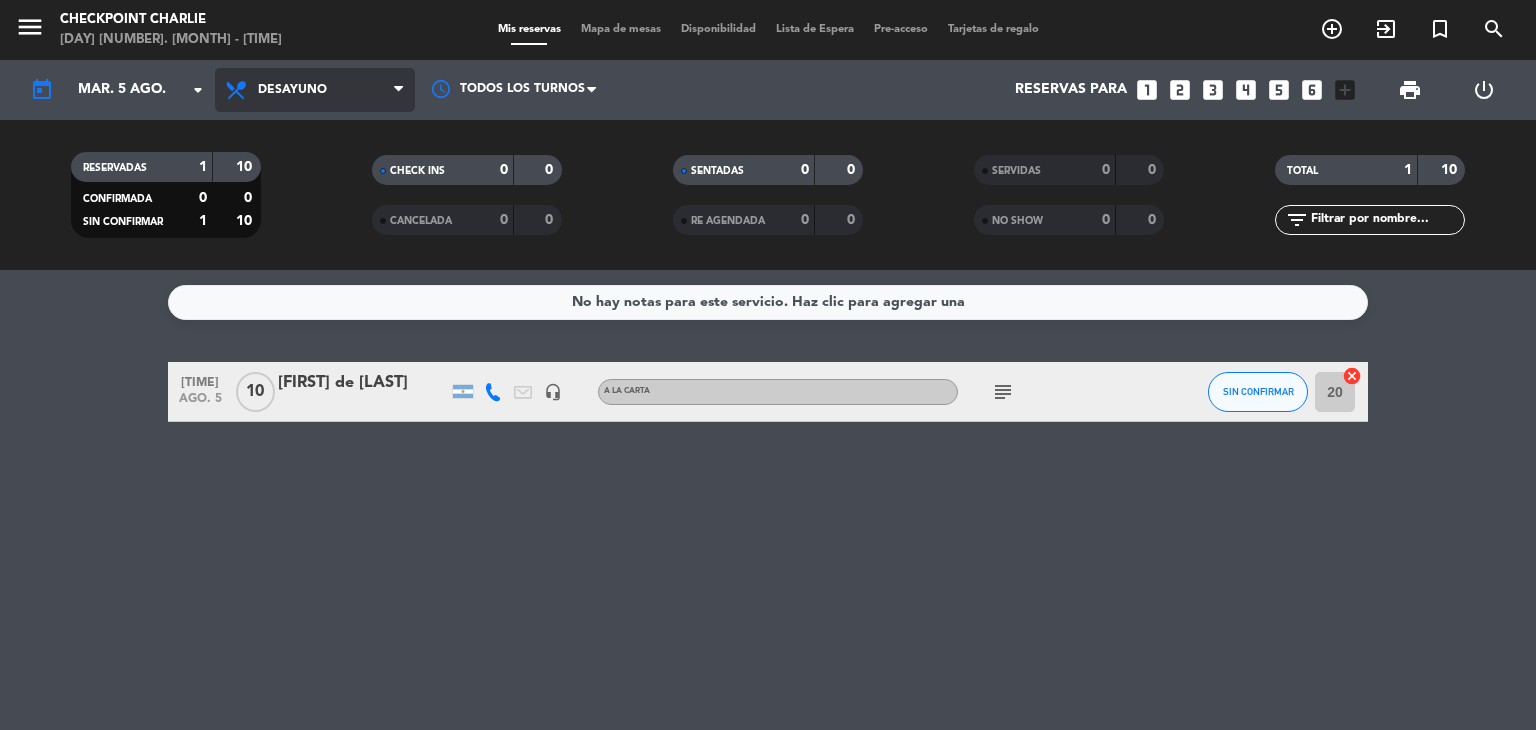 click at bounding box center (398, 90) 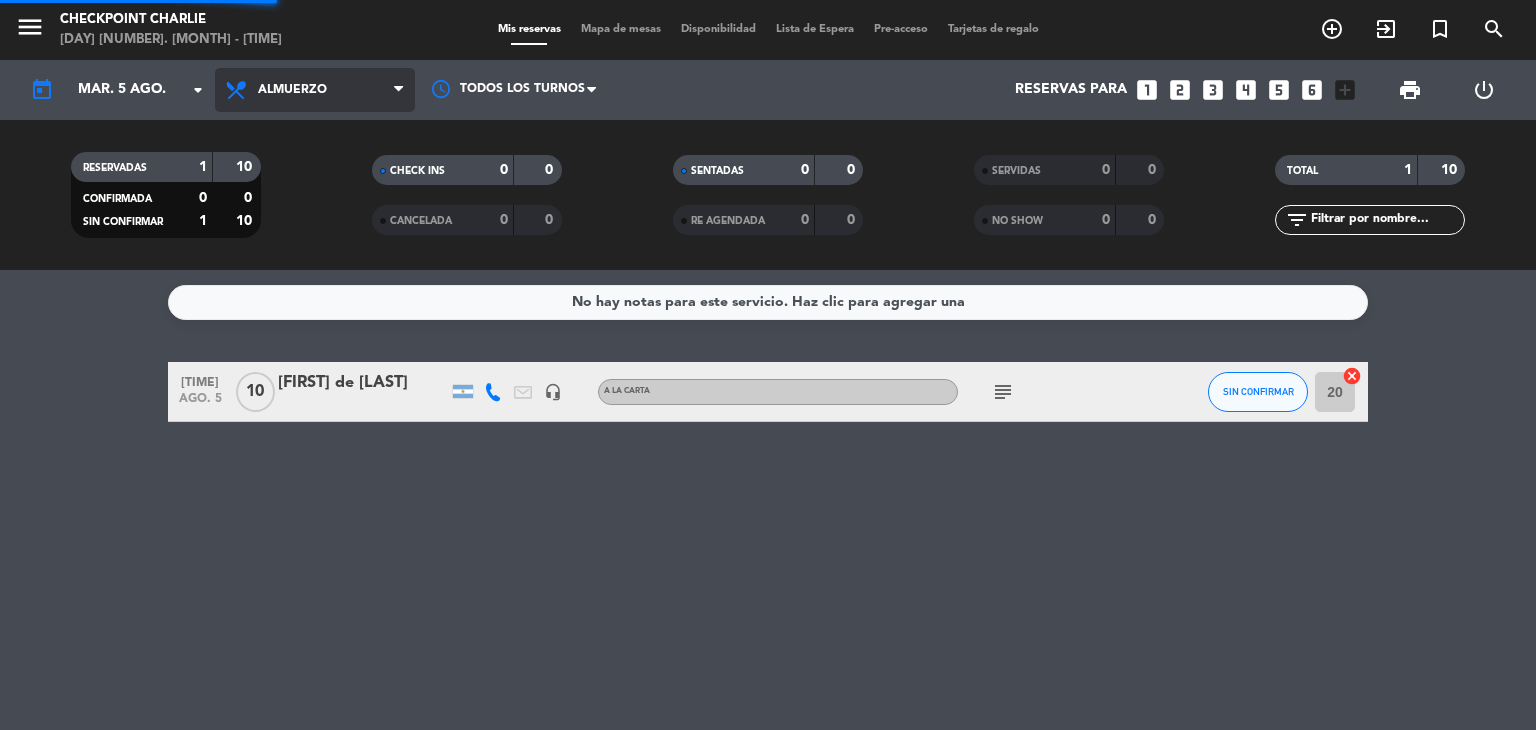 click on "menu  Checkpoint Charlie   viernes 1. [DATE] - 09:05   Mis reservas   Mapa de mesas   Disponibilidad   Lista de Espera   Pre-acceso   Tarjetas de regalo  add_circle_outline exit_to_app turned_in_not search today    mar. 5 [DATE]. arrow_drop_down  Todos los servicios  Desayuno  Almuerzo  Cena  Almuerzo  Todos los servicios  Desayuno  Almuerzo  Cena Todos los turnos  Reservas para   looks_one   looks_two   looks_3   looks_4   looks_5   looks_6   add_box  print  power_settings_new   RESERVADAS   1   10   CONFIRMADA   0   0   SIN CONFIRMAR   1   10   CHECK INS   0   0   CANCELADA   0   0   SENTADAS   0   0   RE AGENDADA   0   0   SERVIDAS   0   0   NO SHOW   0   0   TOTAL   1   10  filter_list" 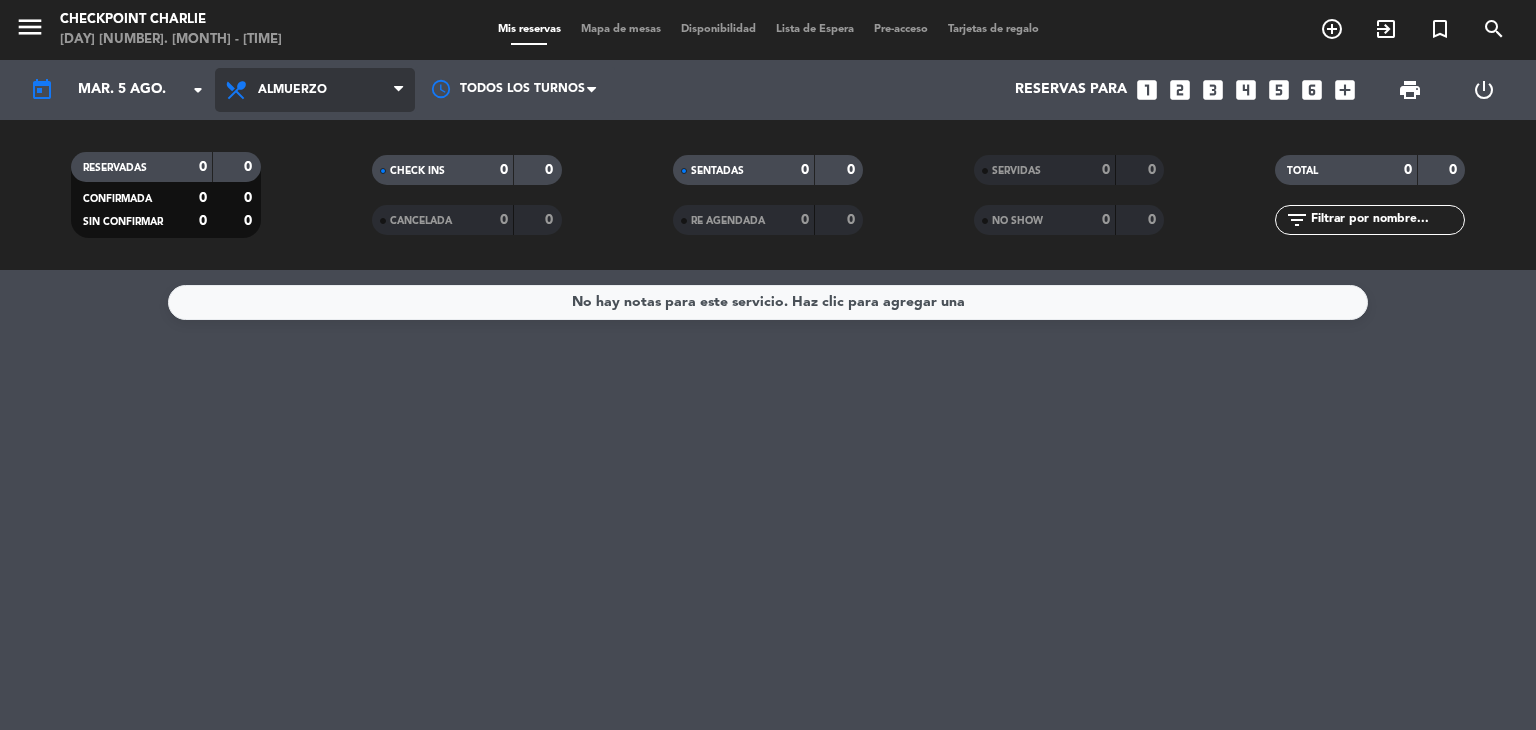 click on "Almuerzo" at bounding box center [315, 90] 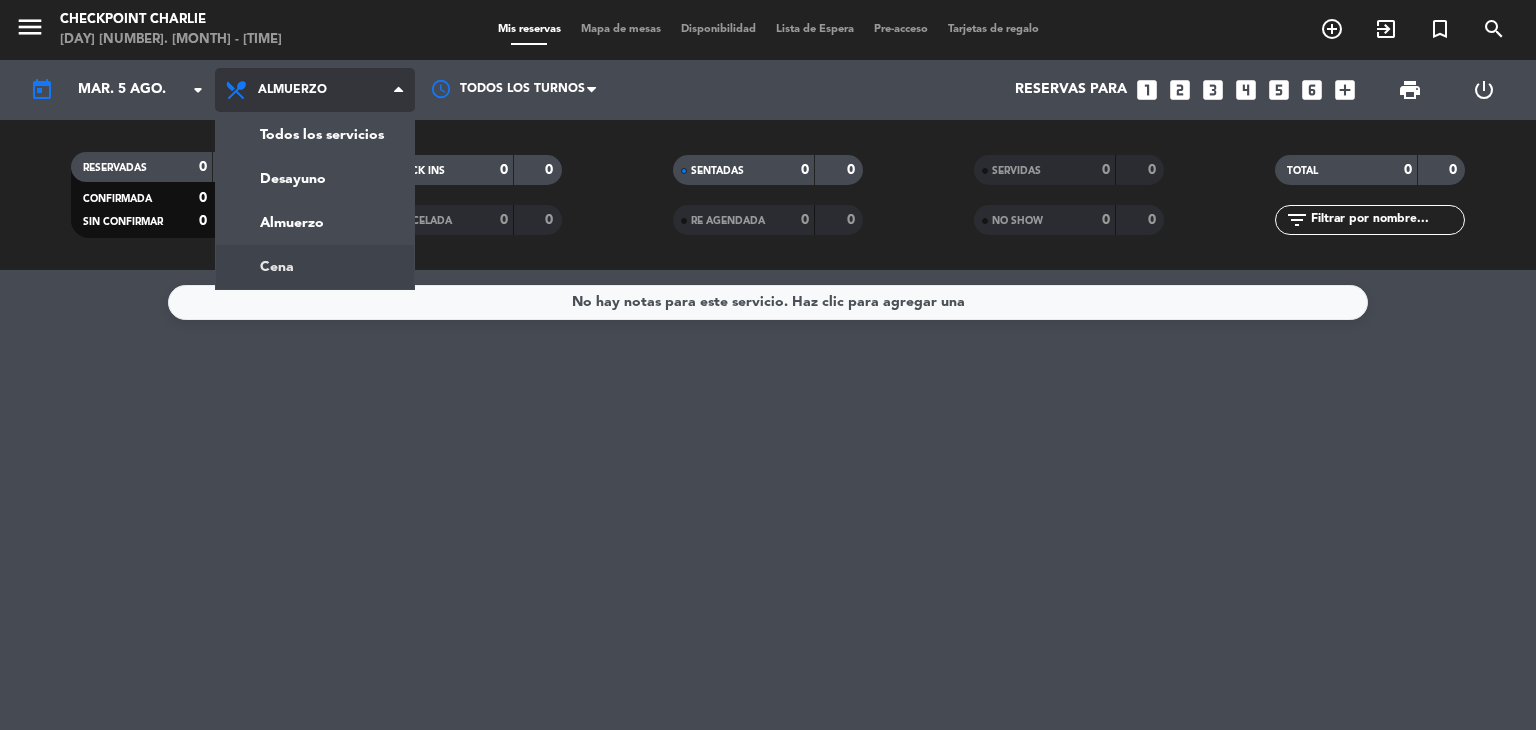 click on "menu  Checkpoint Charlie   [DAY] [NUMBER]. [MONTH] - [TIME]   Mis reservas   Mapa de mesas   Disponibilidad   Lista de Espera   Pre-acceso   Tarjetas de regalo  add_circle_outline exit_to_app turned_in_not search today    mar. [NUMBER] [MONTH]. arrow_drop_down  Todos los servicios  Desayuno  Almuerzo  Cena  Almuerzo  Todos los servicios  Desayuno  Almuerzo  Cena Todos los turnos  Reservas para   looks_one   looks_two   looks_3   looks_4   looks_5   looks_6   add_box  print  power_settings_new   RESERVADAS   0   0   CONFIRMADA   0   0   SIN CONFIRMAR   0   0   CHECK INS   0   0   CANCELADA   0   0   SENTADAS   0   0   RE AGENDADA   0   0   SERVIDAS   0   0   NO SHOW   0   0   TOTAL   0   0  filter_list" 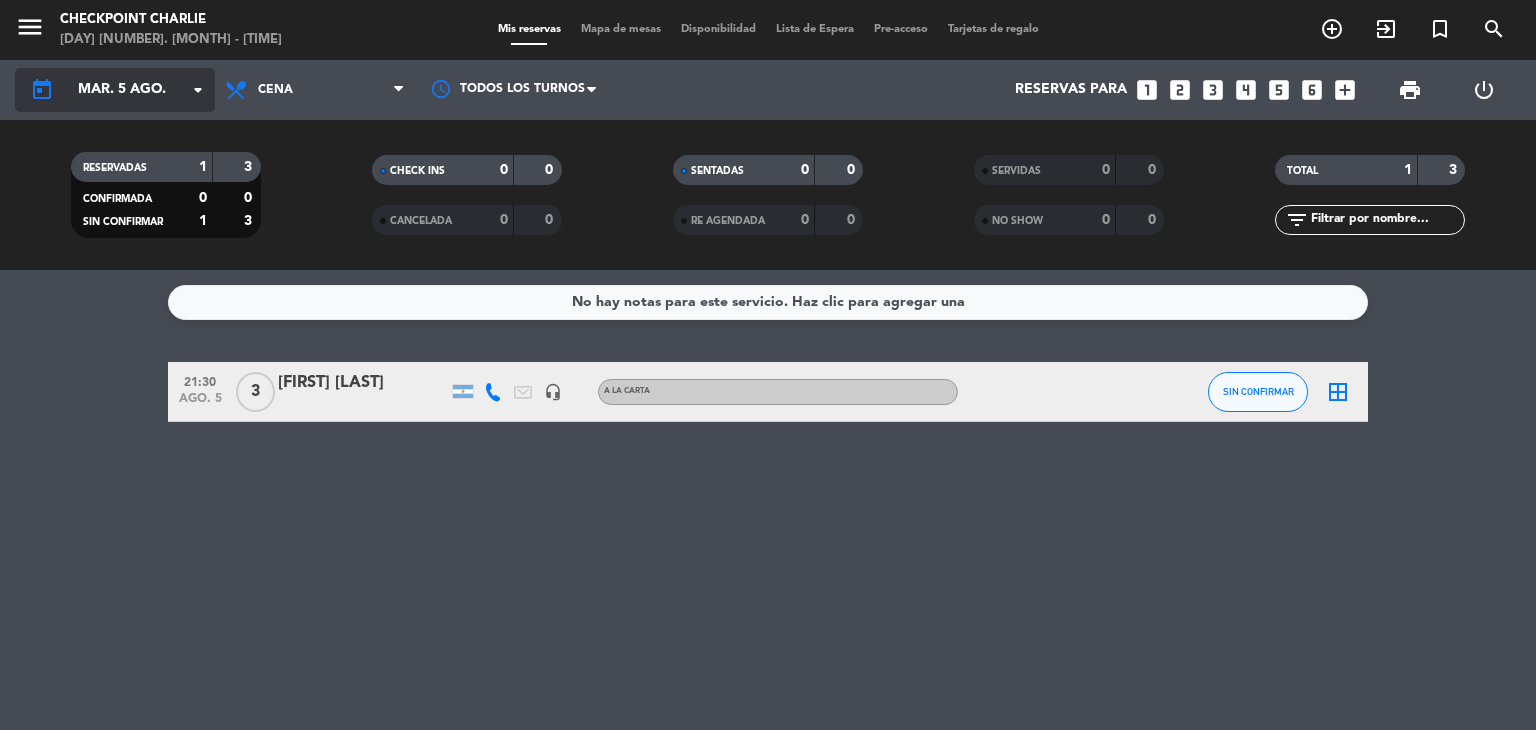 click on "arrow_drop_down" 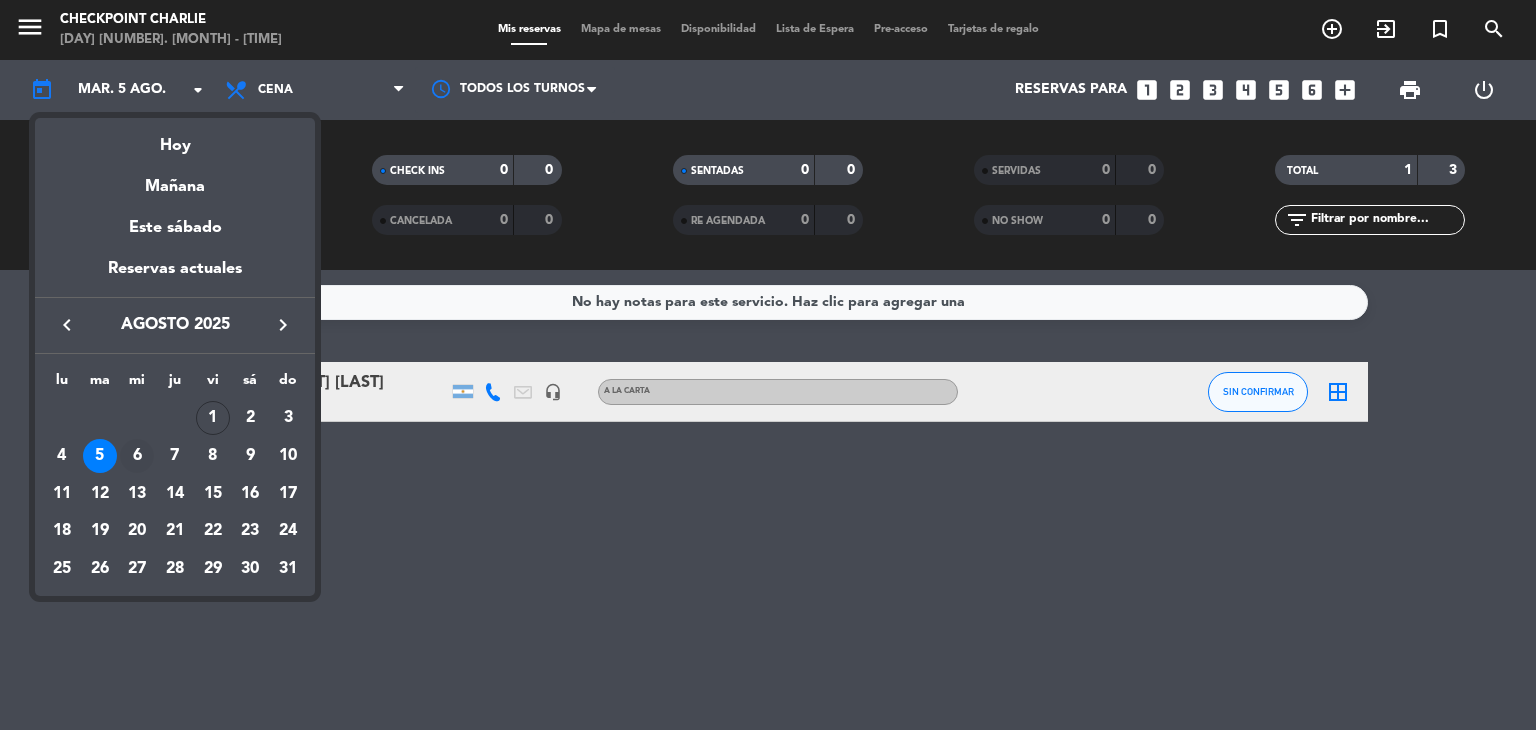 click on "6" at bounding box center (137, 456) 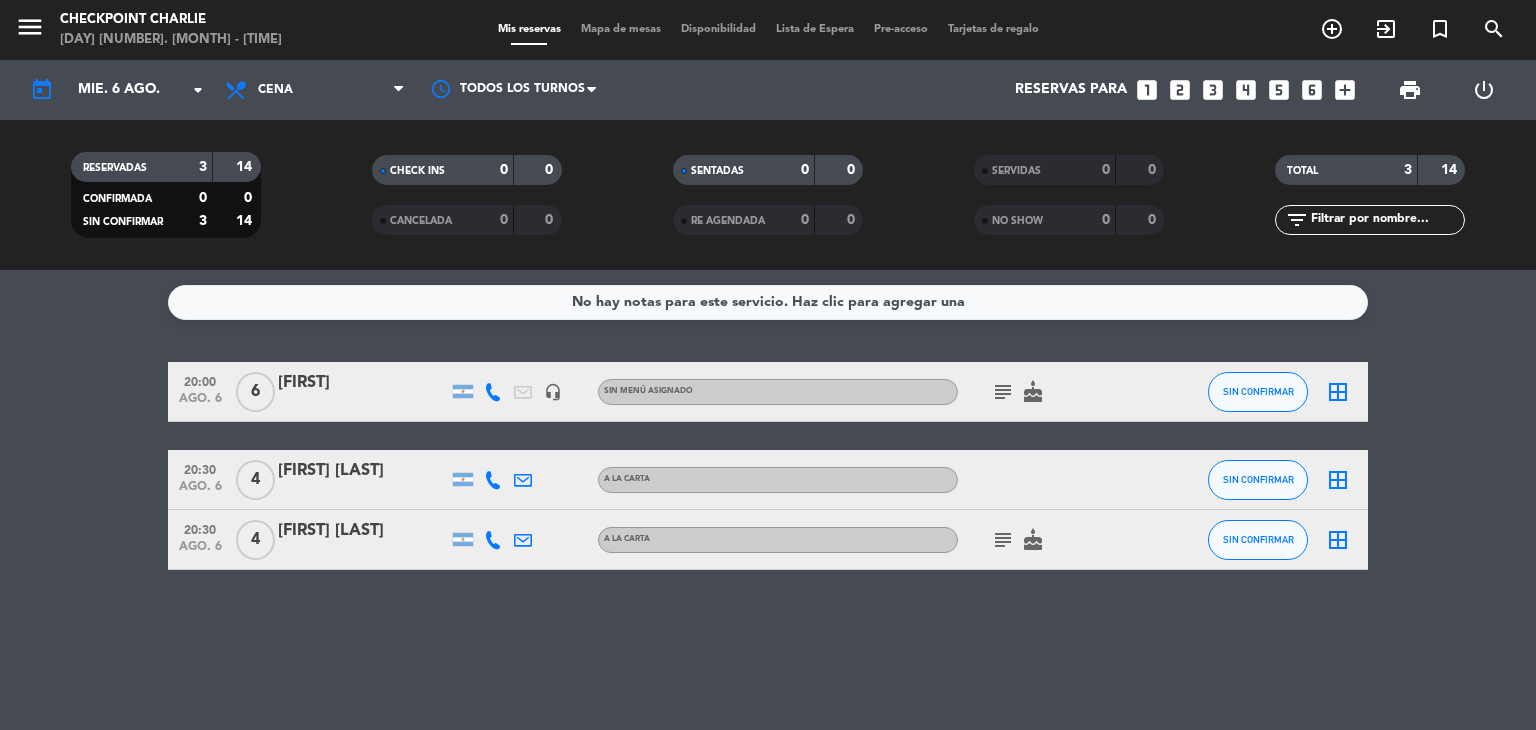 click on "subject" 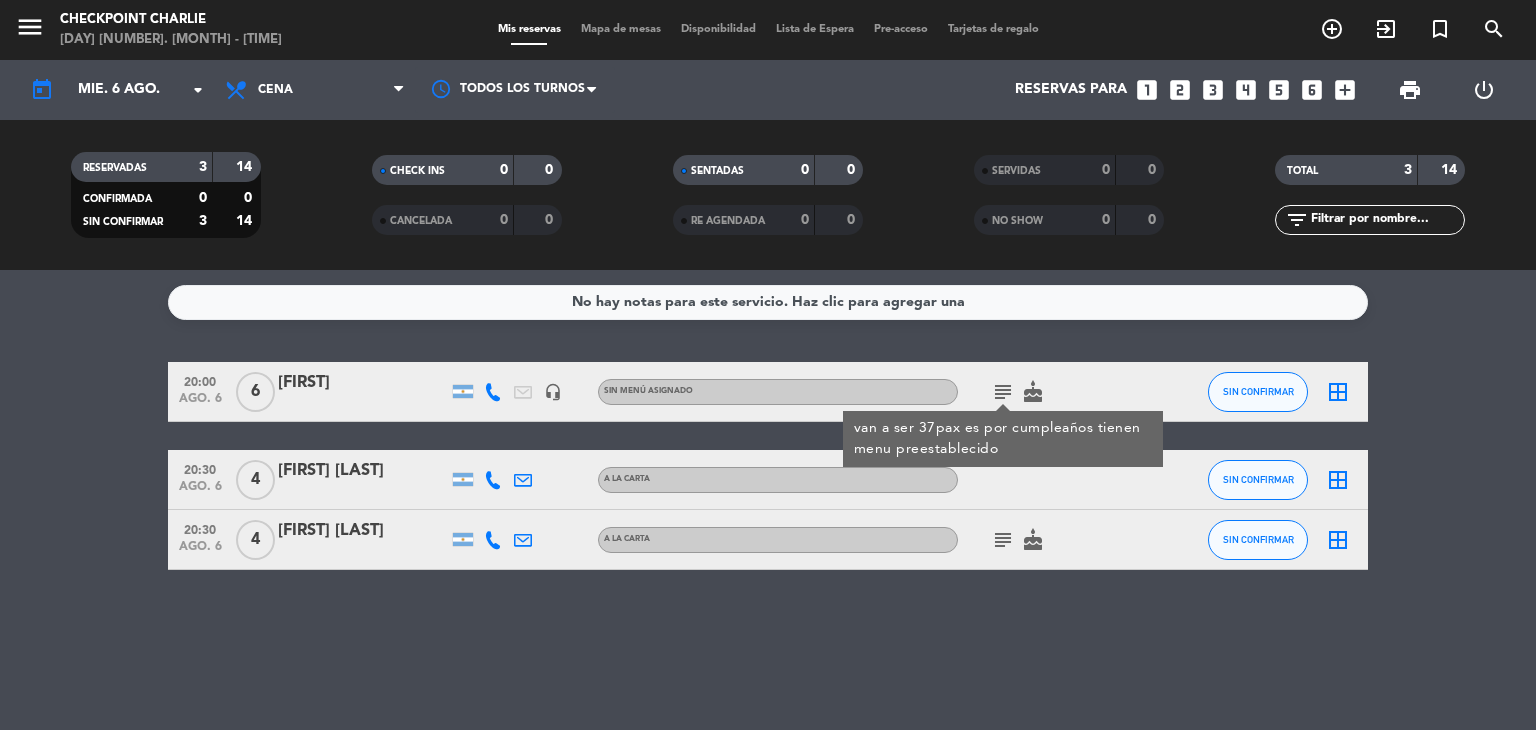 click on "subject" 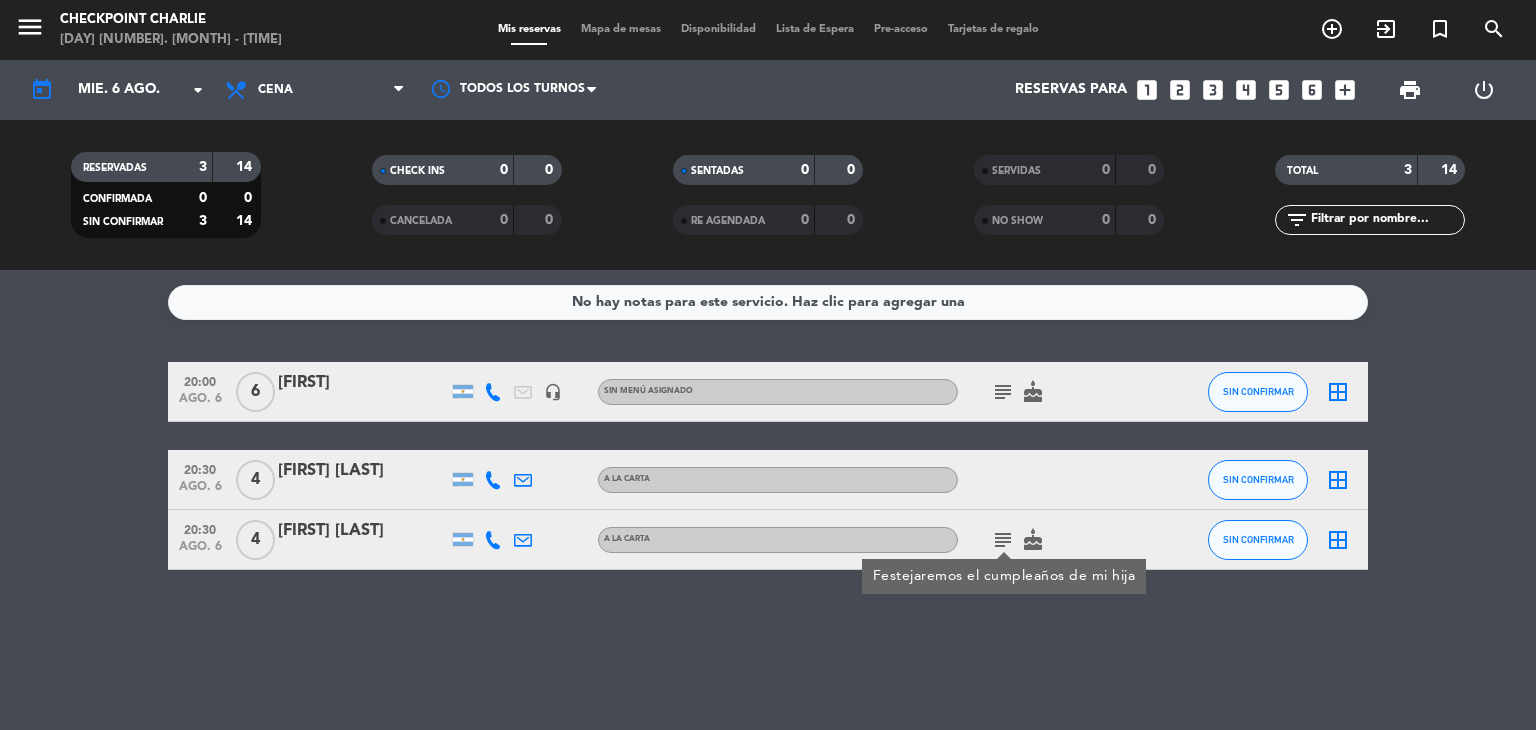 click on "[TIME] [MONTH]. [NUMBER] 4 [FIRST] [LAST] A LA CARTA subject Festejaremos el cumpleaños de mi hija cake SIN CONFIRMAR border_all" 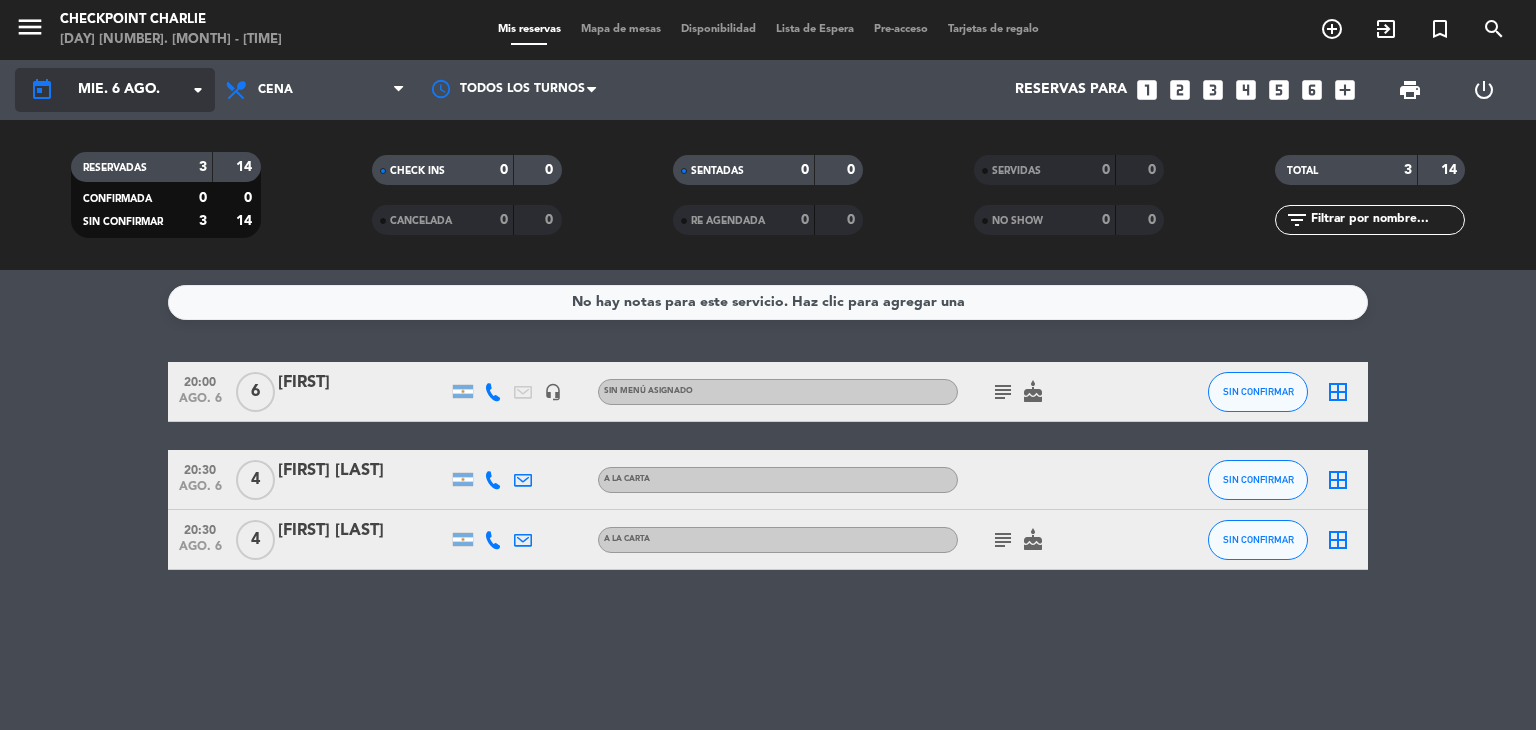 click on "arrow_drop_down" 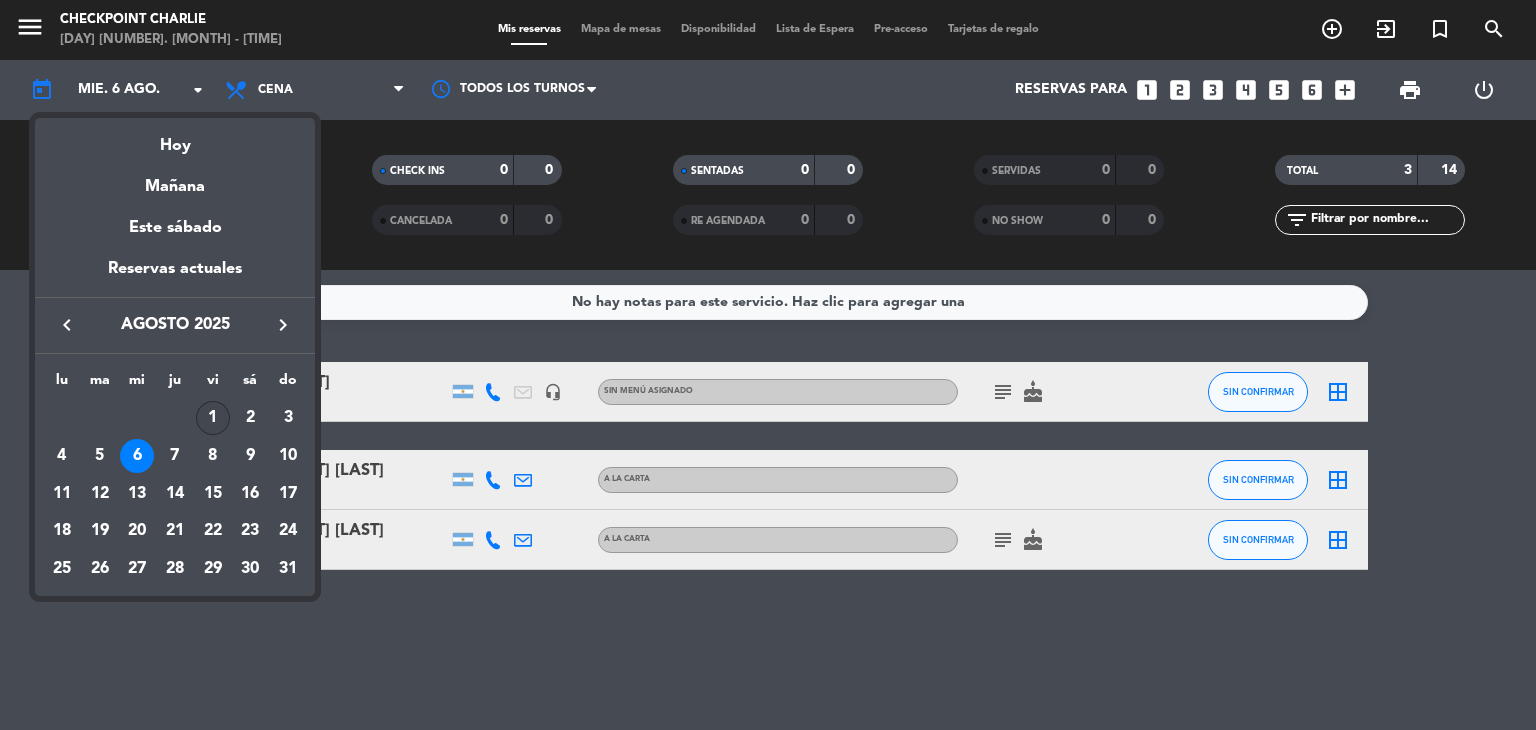 click on "1" at bounding box center (213, 418) 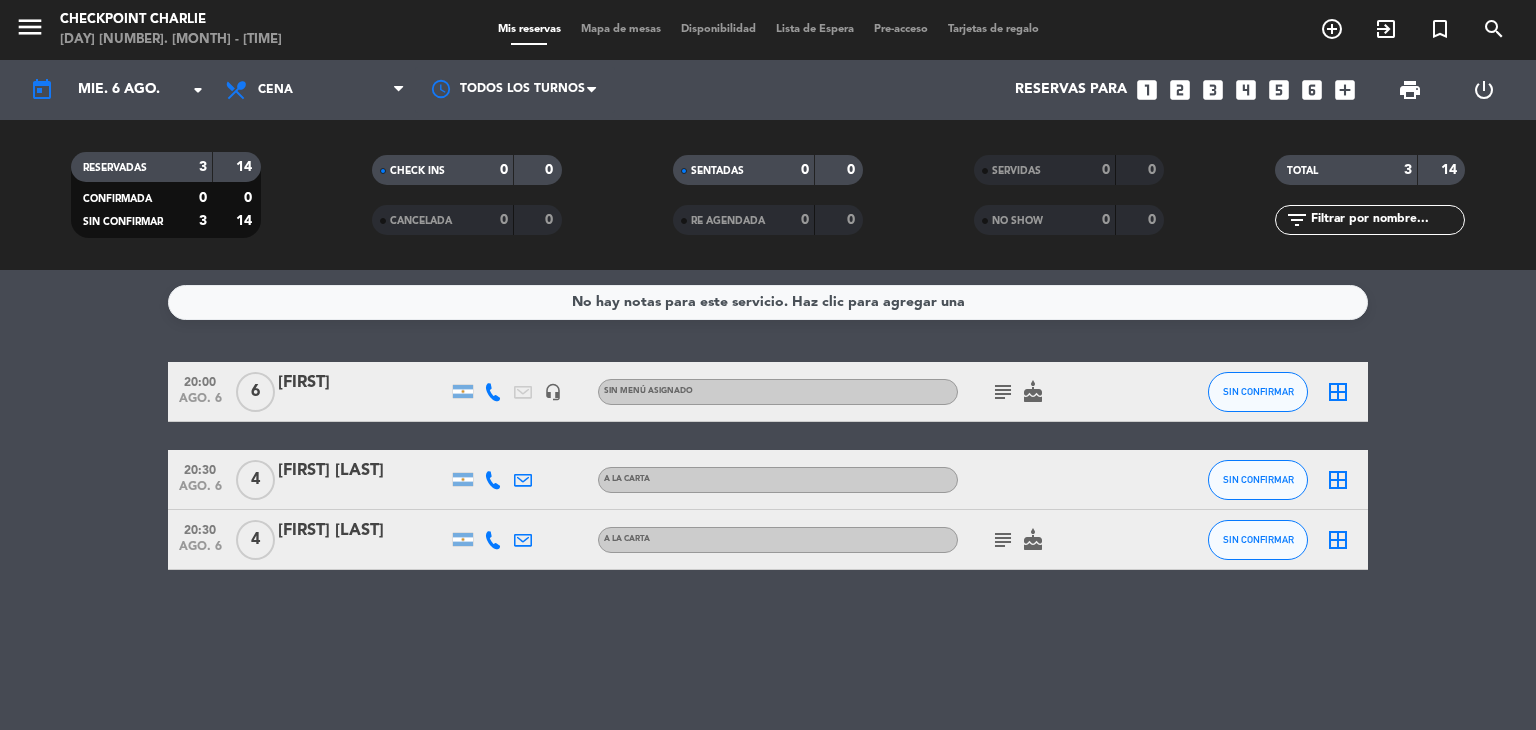 type on "vie. 1 ago." 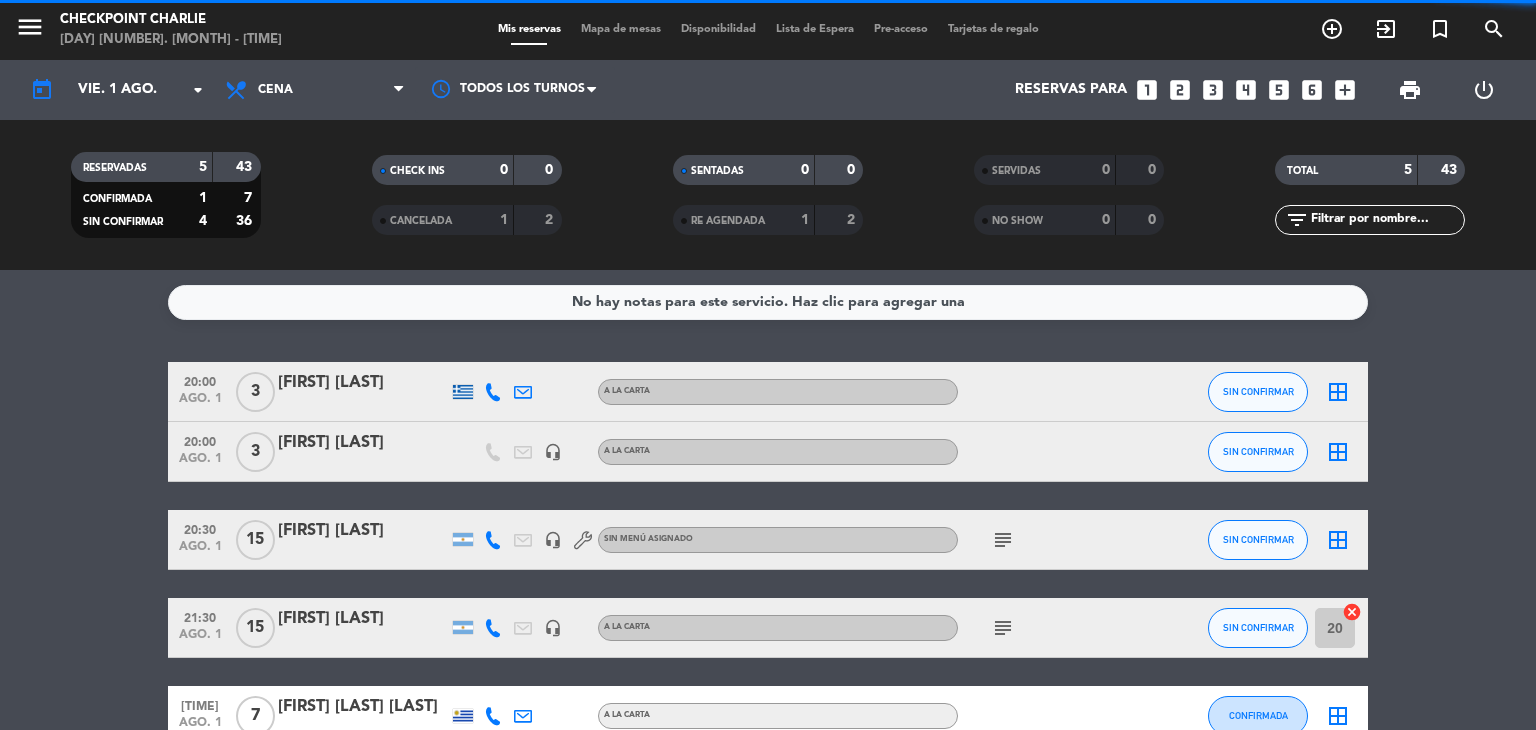 click at bounding box center [398, 90] 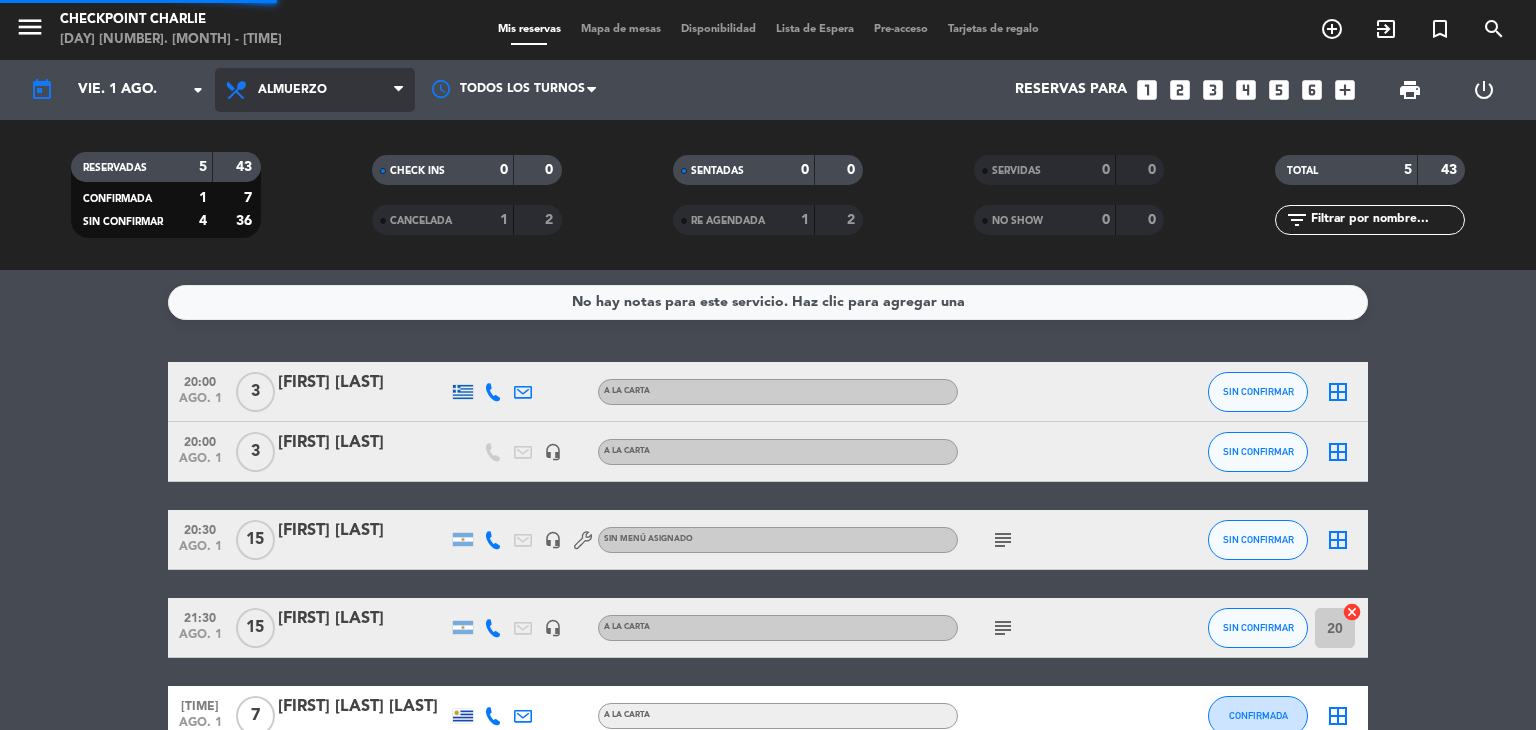 click on "menu  Checkpoint Charlie   viernes 1. [DATE] - 09:14   Mis reservas   Mapa de mesas   Disponibilidad   Lista de Espera   Pre-acceso   Tarjetas de regalo  add_circle_outline exit_to_app turned_in_not search today    vie. 1 [DATE]. arrow_drop_down  Todos los servicios  Desayuno  Almuerzo  Cena  Almuerzo  Todos los servicios  Desayuno  Almuerzo  Cena Todos los turnos  Reservas para   looks_one   looks_two   looks_3   looks_4   looks_5   looks_6   add_box  print  power_settings_new   RESERVADAS   5   43   CONFIRMADA   1   7   SIN CONFIRMAR   4   36   CHECK INS   0   0   CANCELADA   1   2   SENTADAS   0   0   RE AGENDADA   1   2   SERVIDAS   0   0   NO SHOW   0   0   TOTAL   5   43  filter_list" 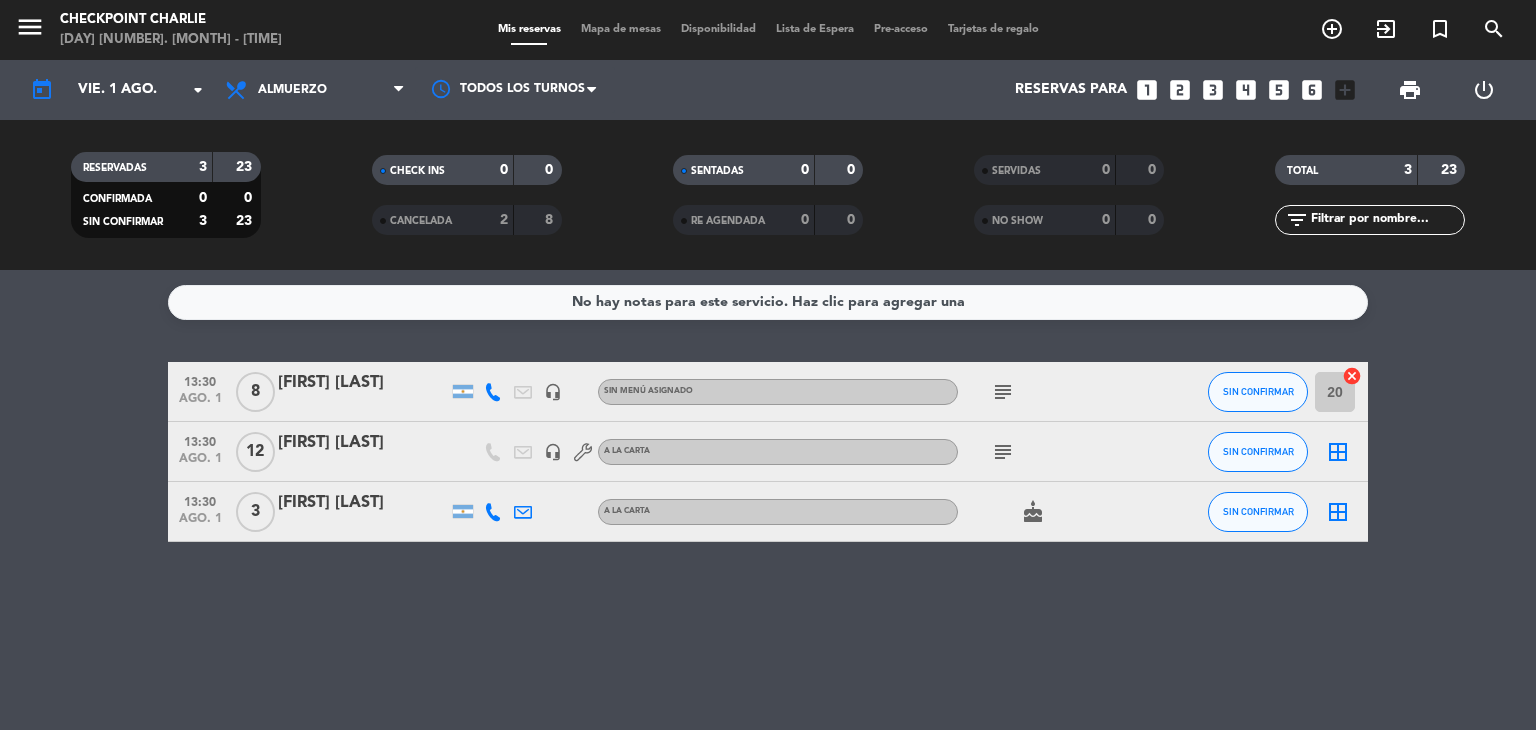 click on "subject" 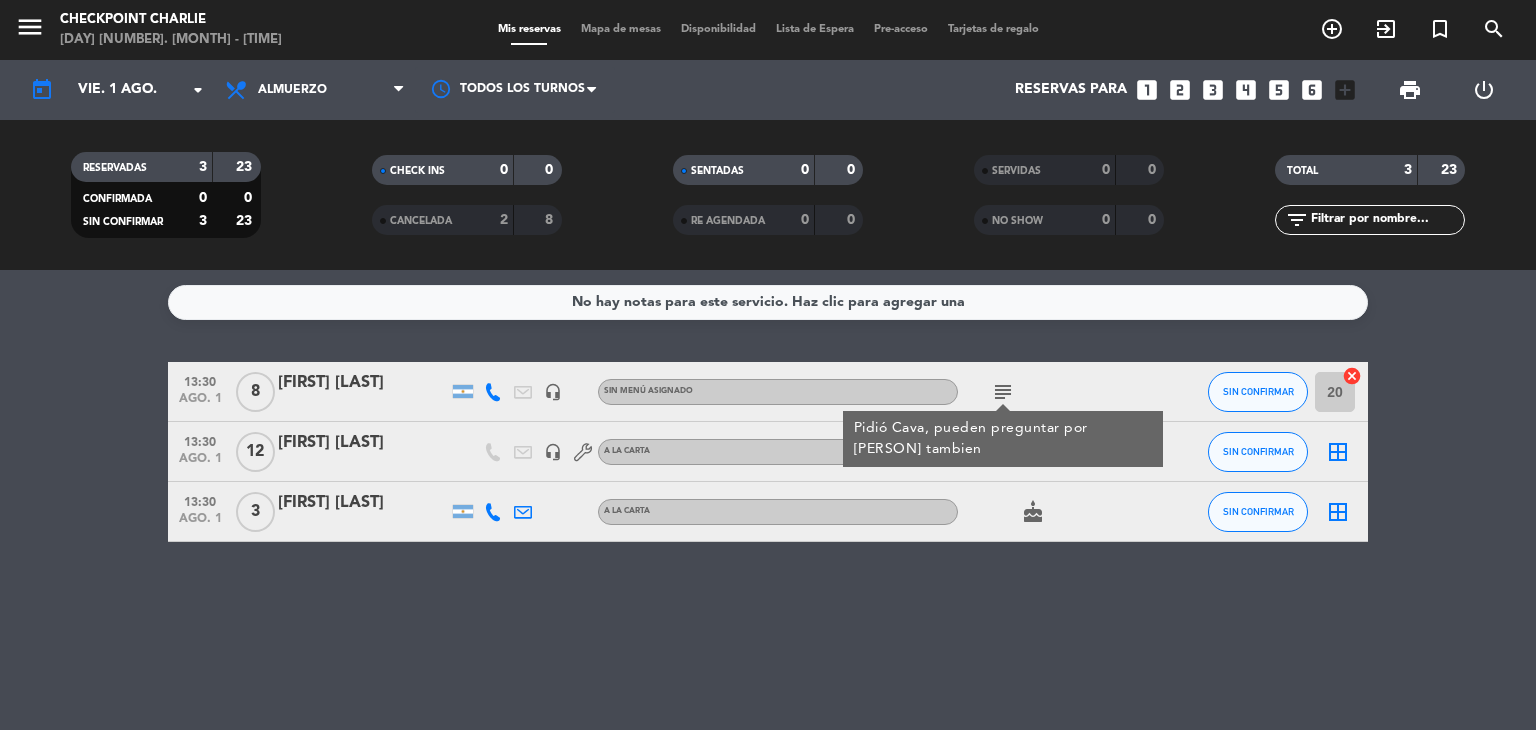 click on "No hay notas para este servicio. Haz clic para agregar una [TIME] [MONTH]. [NUMBER] 8 [FIRST] [LAST] headset_mic Sin menú asignado subject Pidió Cava, pueden preguntar por Monina tambien SIN CONFIRMAR 20 cancel [TIME] [MONTH]. [NUMBER] 12 [FIRST] [LAST] headset_mic A LA CARTA subject SIN CONFIRMAR border_all [TIME] [MONTH]. [NUMBER] 3 [FIRST] [LAST] A LA CARTA cake SIN CONFIRMAR border_all" 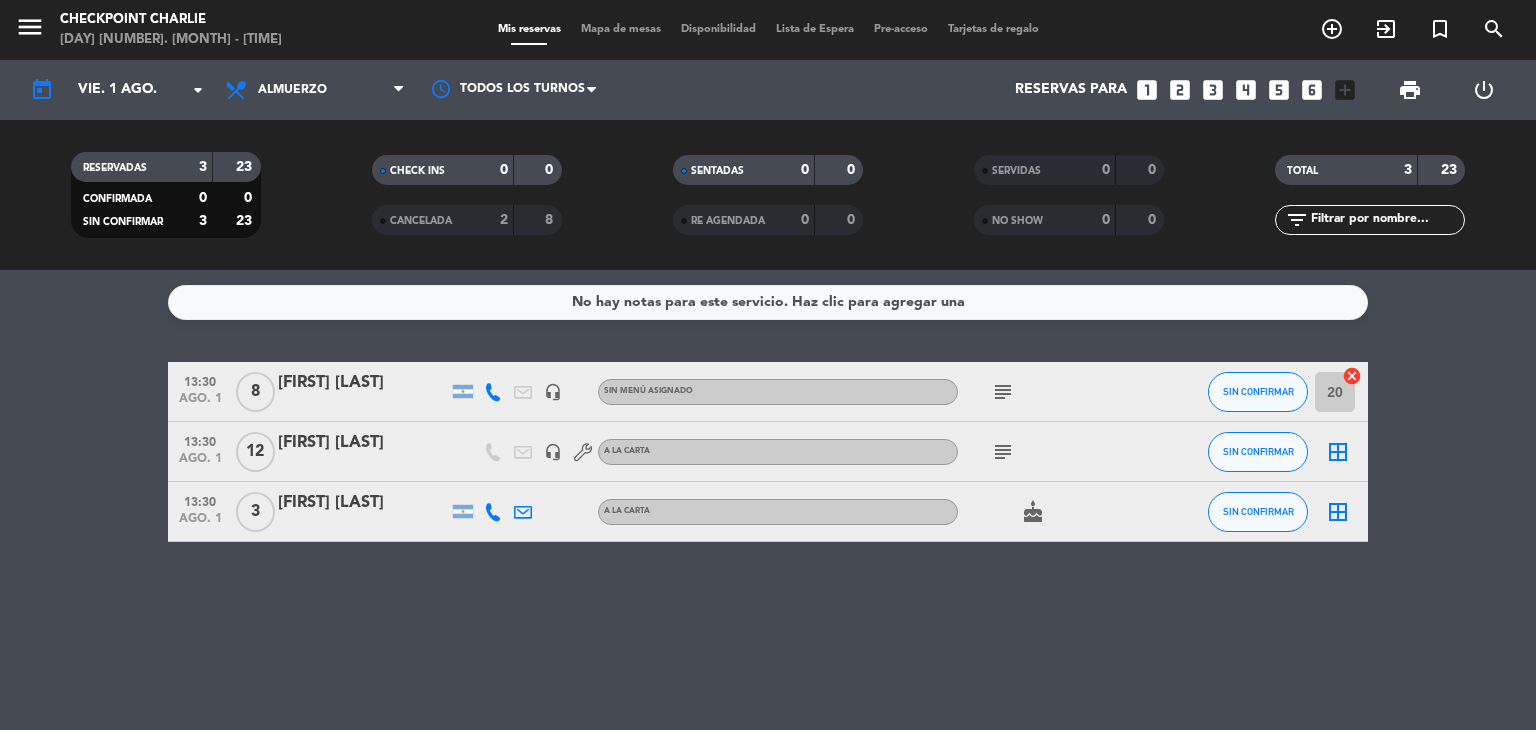 click on "subject" 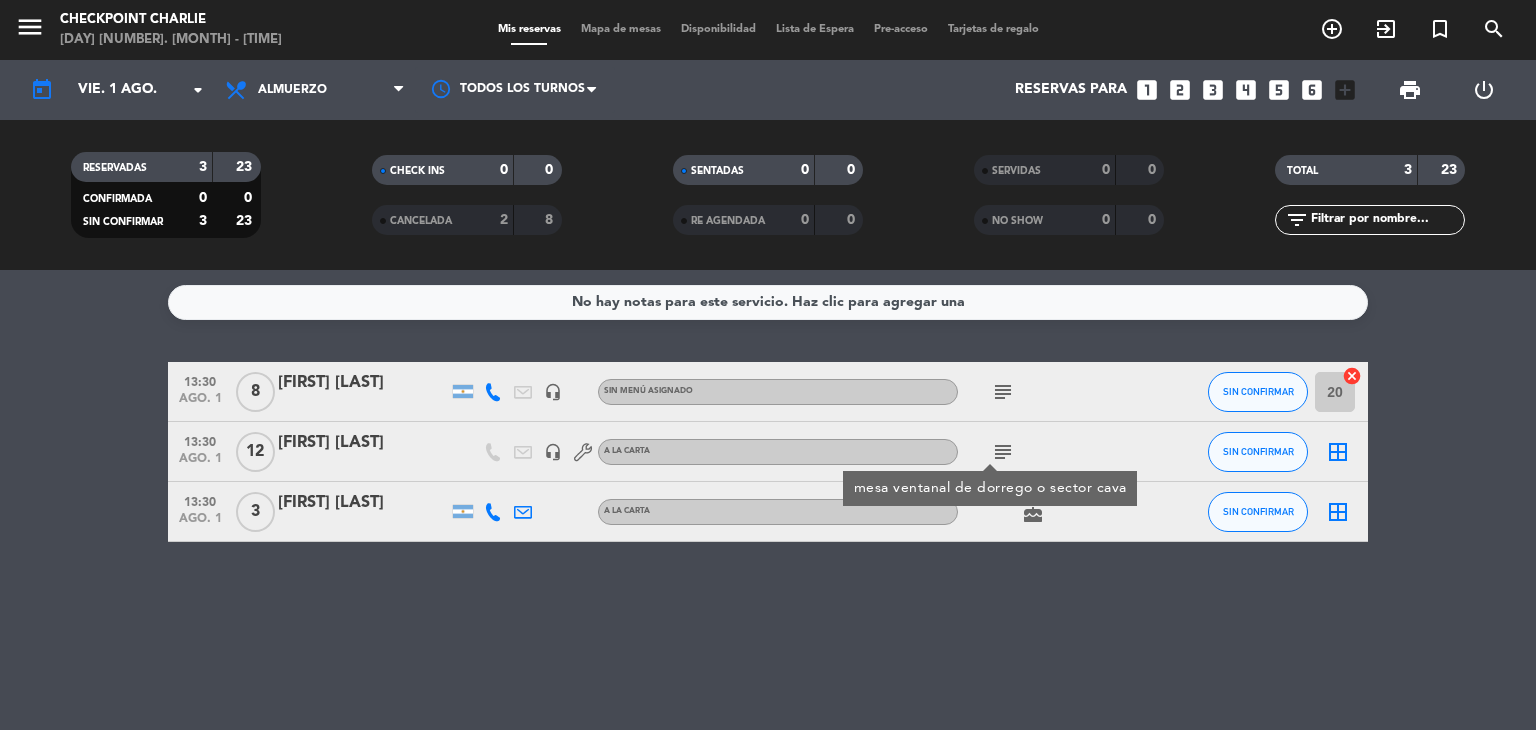click on "No hay notas para este servicio. Haz clic para agregar una [TIME] [MONTH]. [NUMBER] 8 [FIRST] [LAST] headset_mic Sin menú asignado subject SIN CONFIRMAR 20 cancel [TIME] [MONTH]. [NUMBER] 12 [FIRST] [LAST] headset_mic A LA CARTA subject cumpleaños, mesa sobre dorrego o sector cava SIN CONFIRMAR border_all [TIME] [MONTH]. [NUMBER] 3 [FIRST] [LAST] A LA CARTA cake SIN CONFIRMAR border_all" 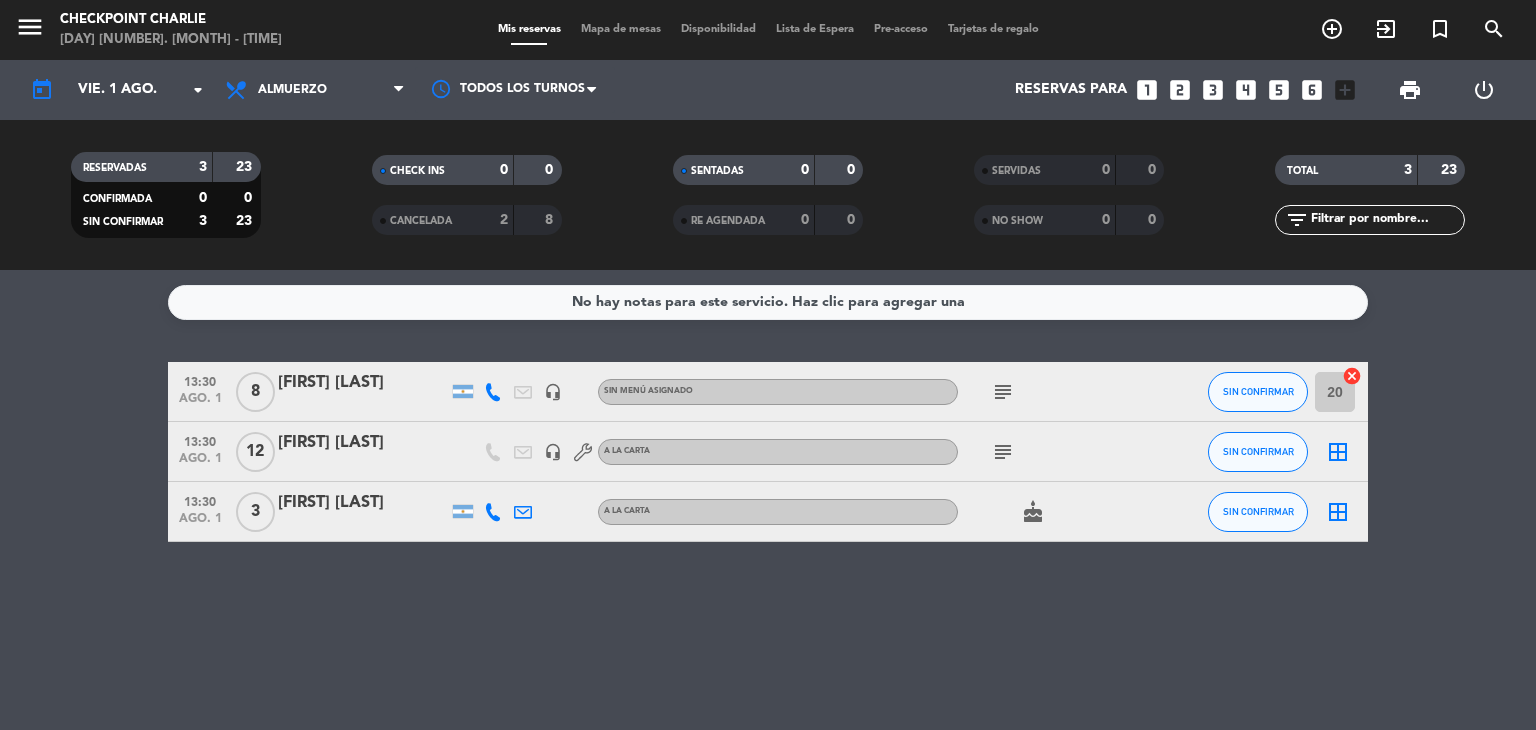 click on "cake" 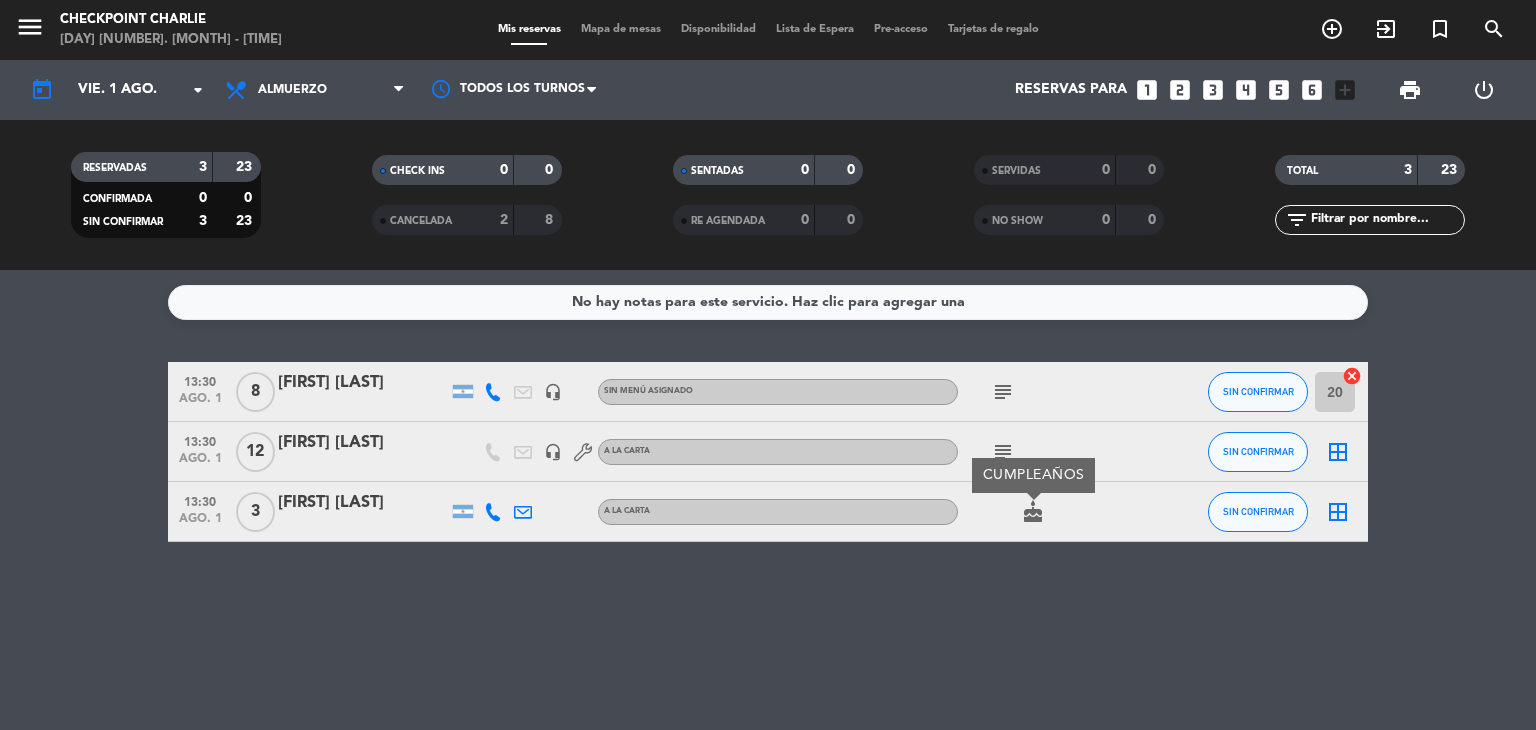 click on "No hay notas para este servicio. Haz clic para agregar una [TIME] [MONTH]. [NUMBER] 8 [FIRST] [LAST] headset_mic Sin menú asignado subject SIN CONFIRMAR 20 cancel [TIME] [MONTH]. [NUMBER] 12 [FIRST] [LAST] headset_mic A LA CARTA subject SIN CONFIRMAR border_all [TIME] [MONTH]. [NUMBER] 3 [FIRST] [LAST] A LA CARTA cake CUMPLEAÑOS SIN CONFIRMAR border_all" 